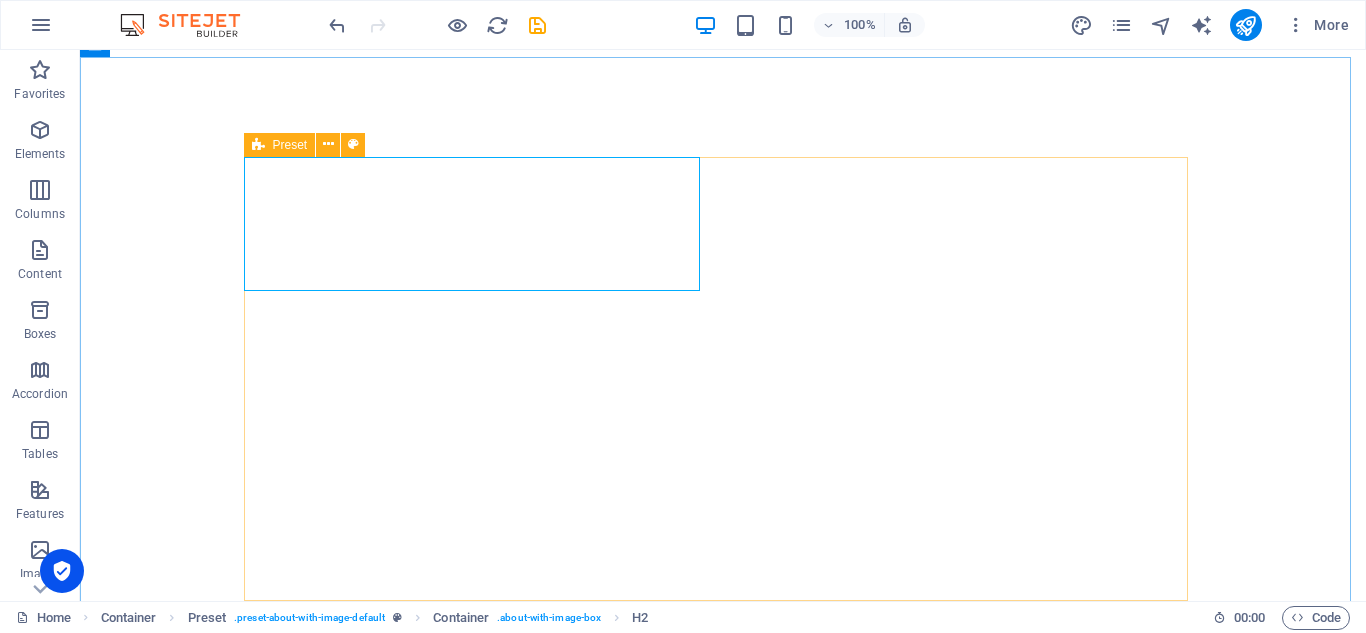 scroll, scrollTop: 0, scrollLeft: 0, axis: both 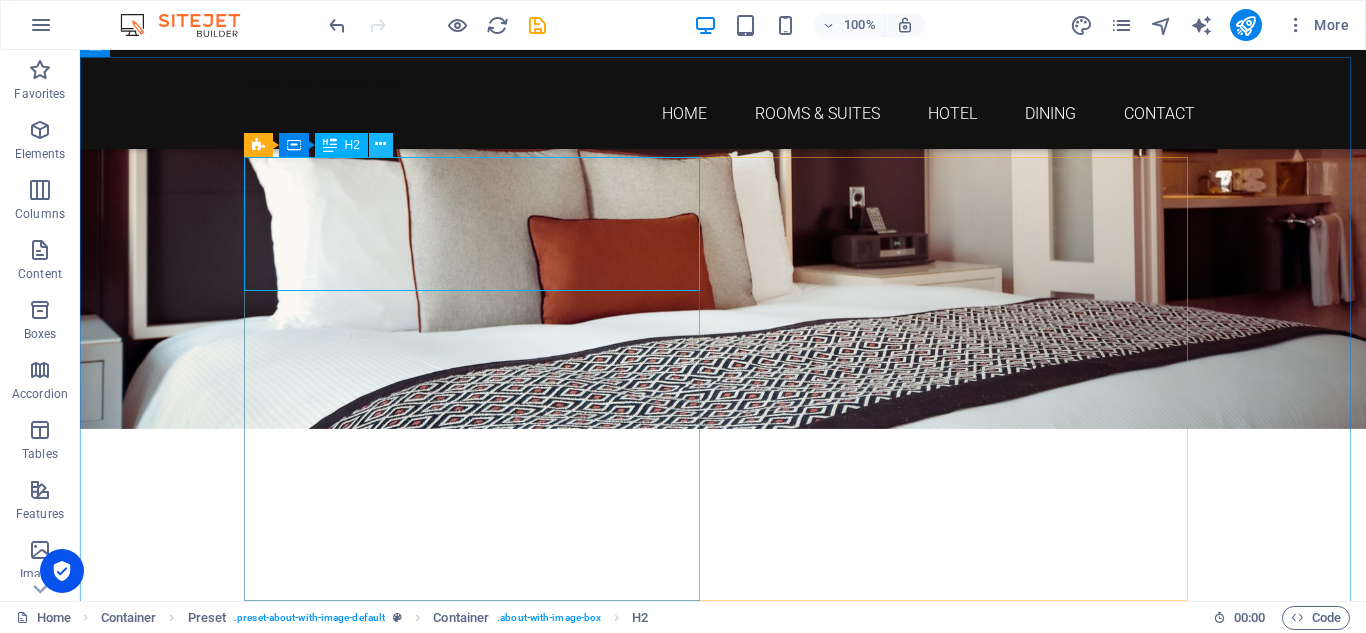 click at bounding box center (380, 144) 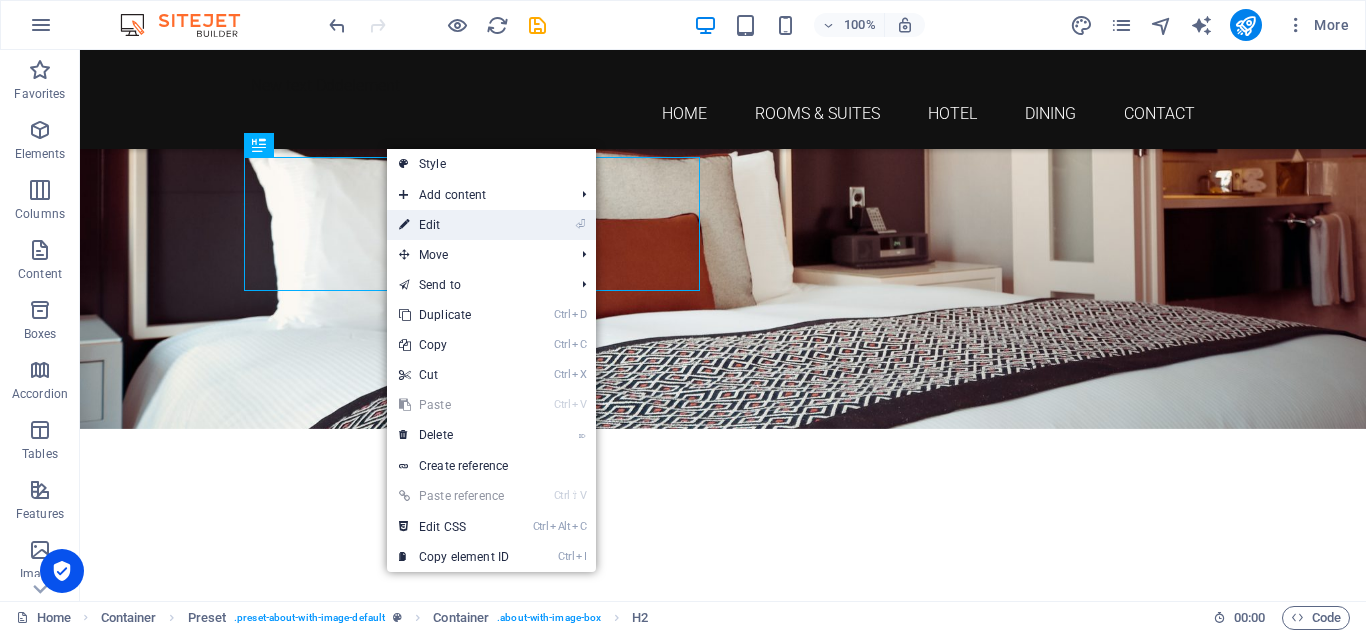 click on "⏎  Edit" at bounding box center [454, 225] 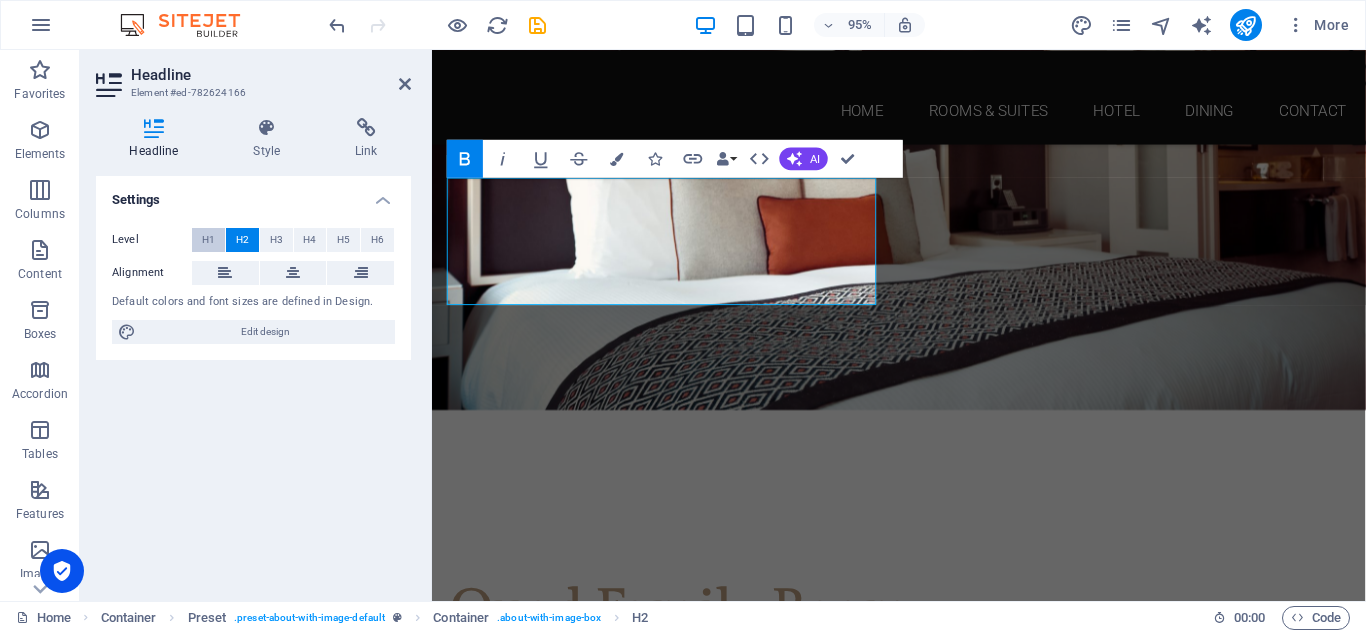 drag, startPoint x: 144, startPoint y: 187, endPoint x: 206, endPoint y: 235, distance: 78.40918 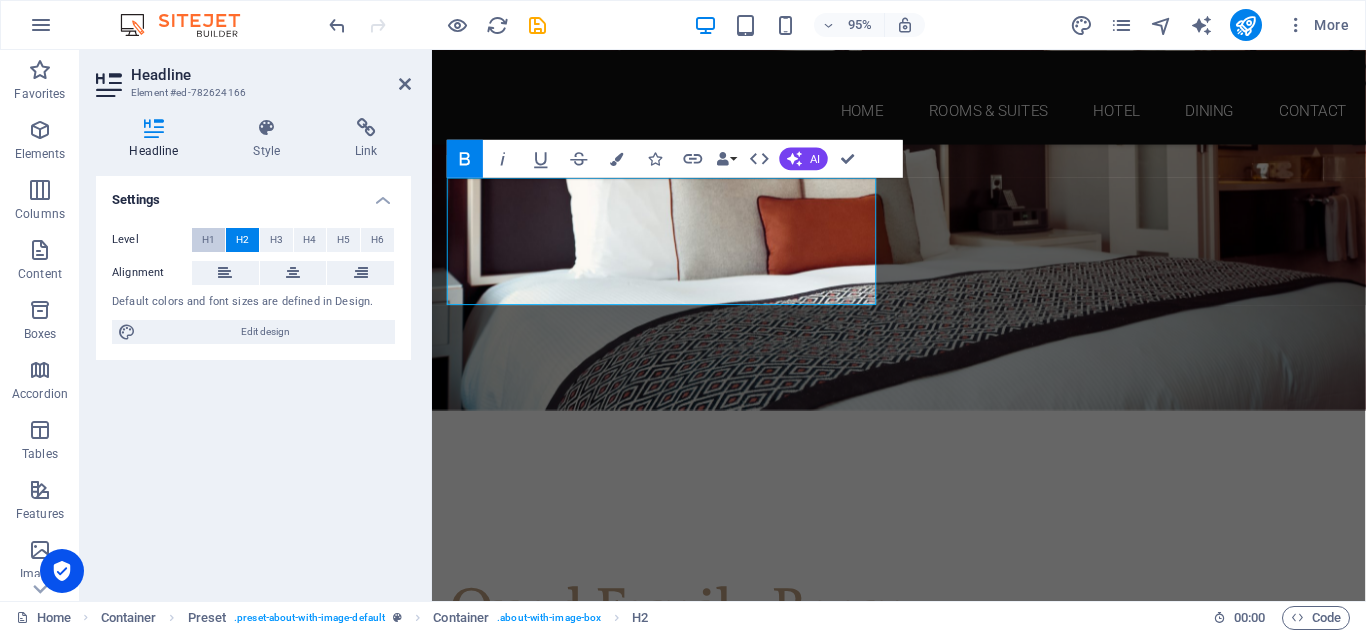 click on "H1" at bounding box center [208, 240] 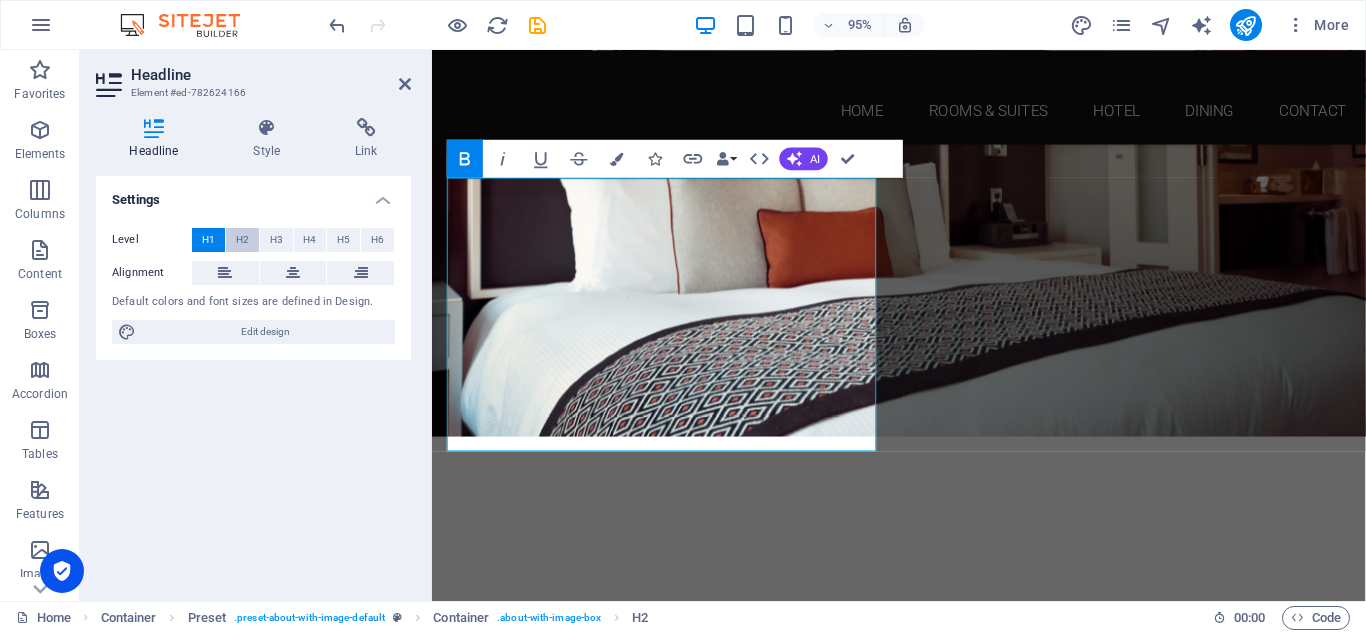 click on "H2" at bounding box center (242, 240) 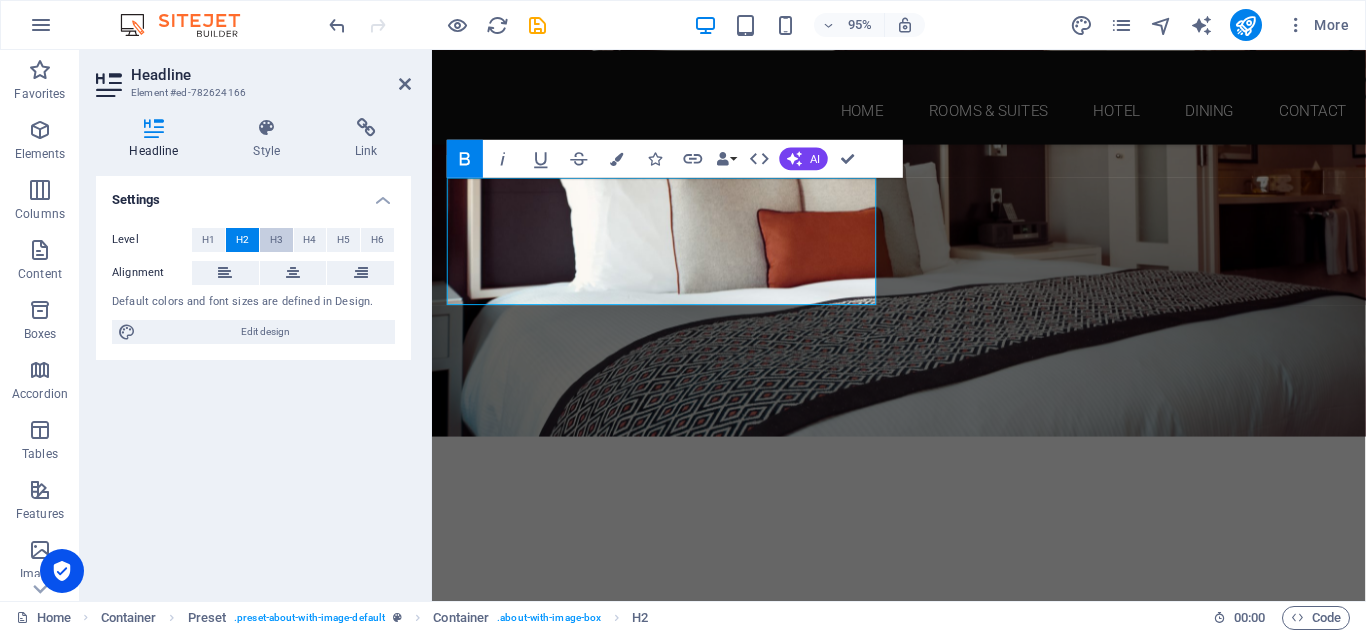click on "H3" at bounding box center [276, 240] 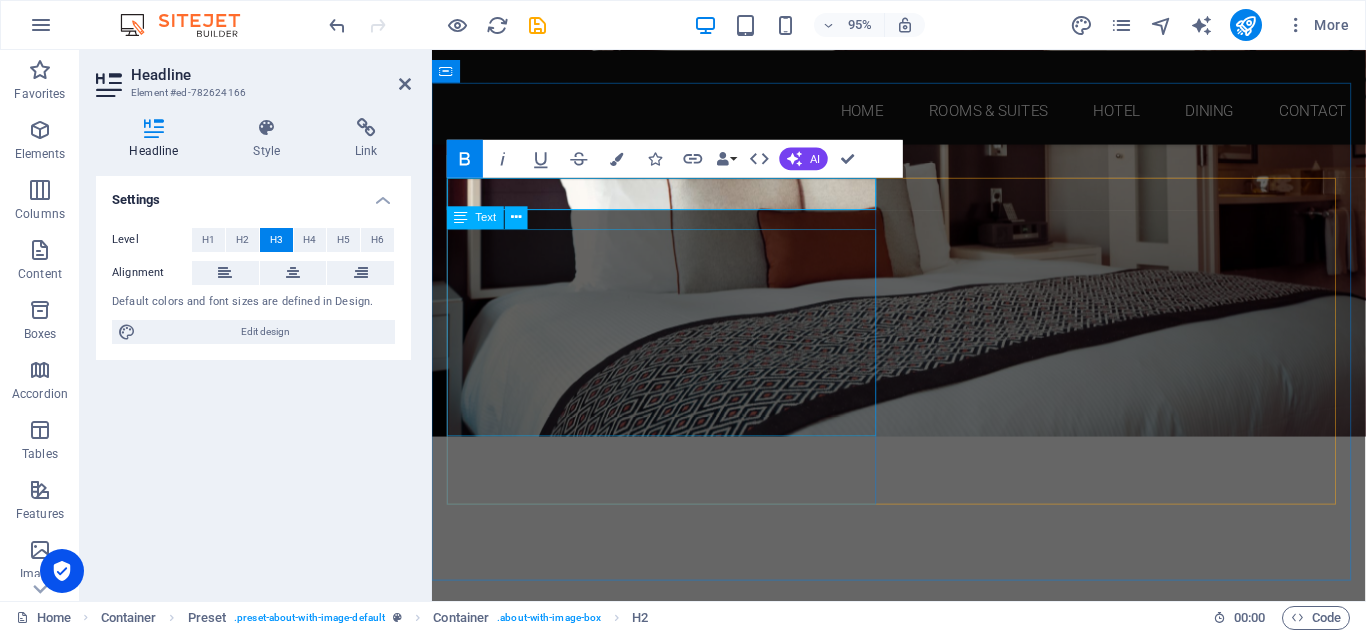 click on "Lorem ipsum dolor sit amet, consectetur adipisicing elit. Repellat, maiores, a libero atque assumenda praesentium cum magni odio dolor accusantium explicabo repudiandae molestiae. Itaque provident sit debitis aspernatur  Soluta deserunt incidunt ad cumque ex laboriosam Distinctio, mollitia, molestias excepturi Voluptatem veritatis iusto nam nulla" at bounding box center [924, 785] 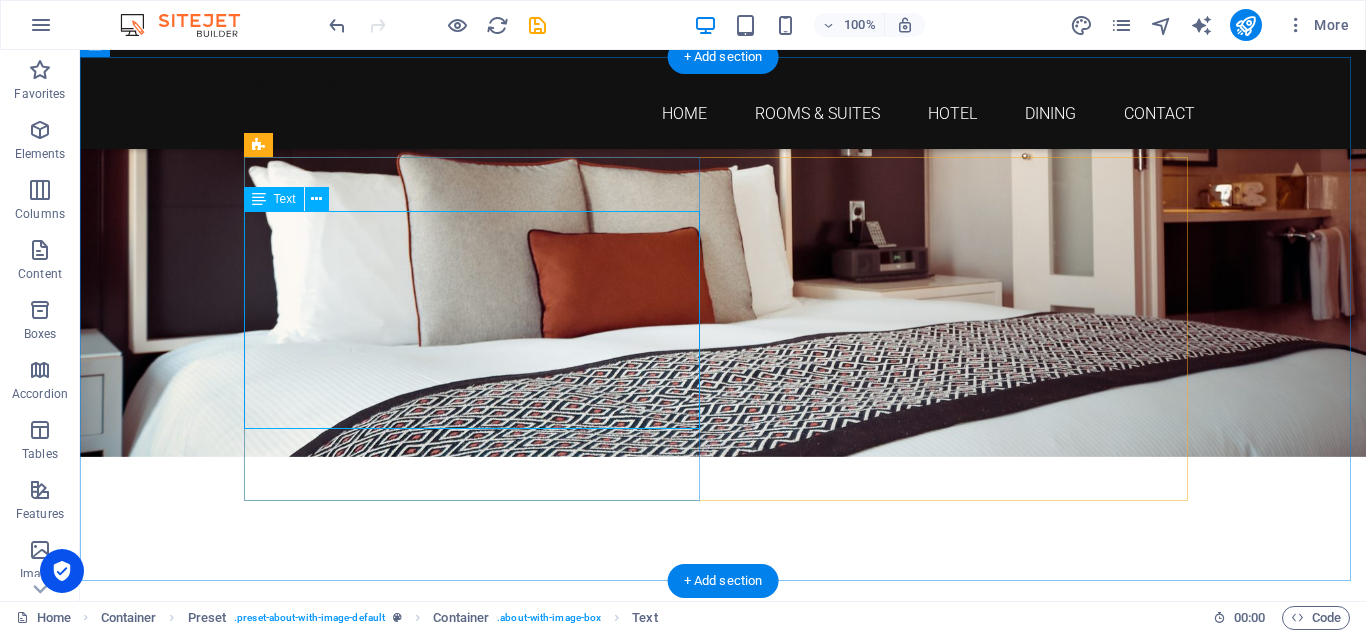 click on "Lorem ipsum dolor sit amet, consectetur adipisicing elit. Repellat, maiores, a libero atque assumenda praesentium cum magni odio dolor accusantium explicabo repudiandae molestiae. Itaque provident sit debitis aspernatur  Soluta deserunt incidunt ad cumque ex laboriosam Distinctio, mollitia, molestias excepturi Voluptatem veritatis iusto nam nulla" at bounding box center [723, 785] 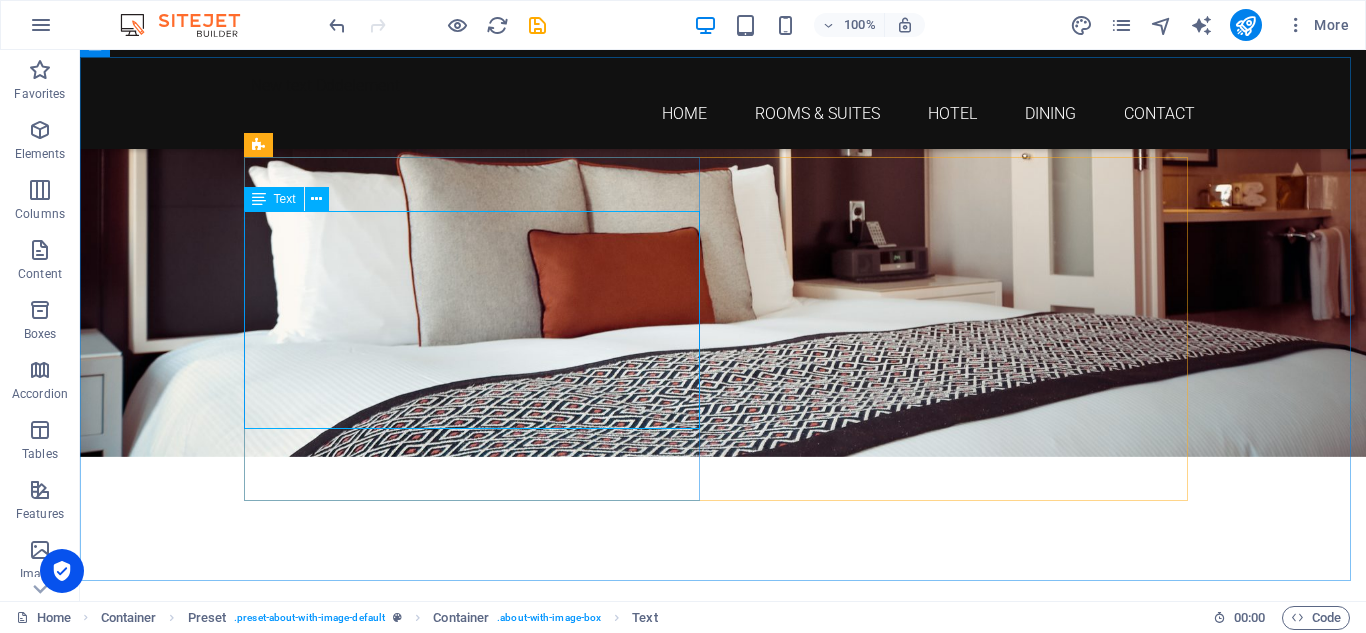 click on "Text" at bounding box center (285, 199) 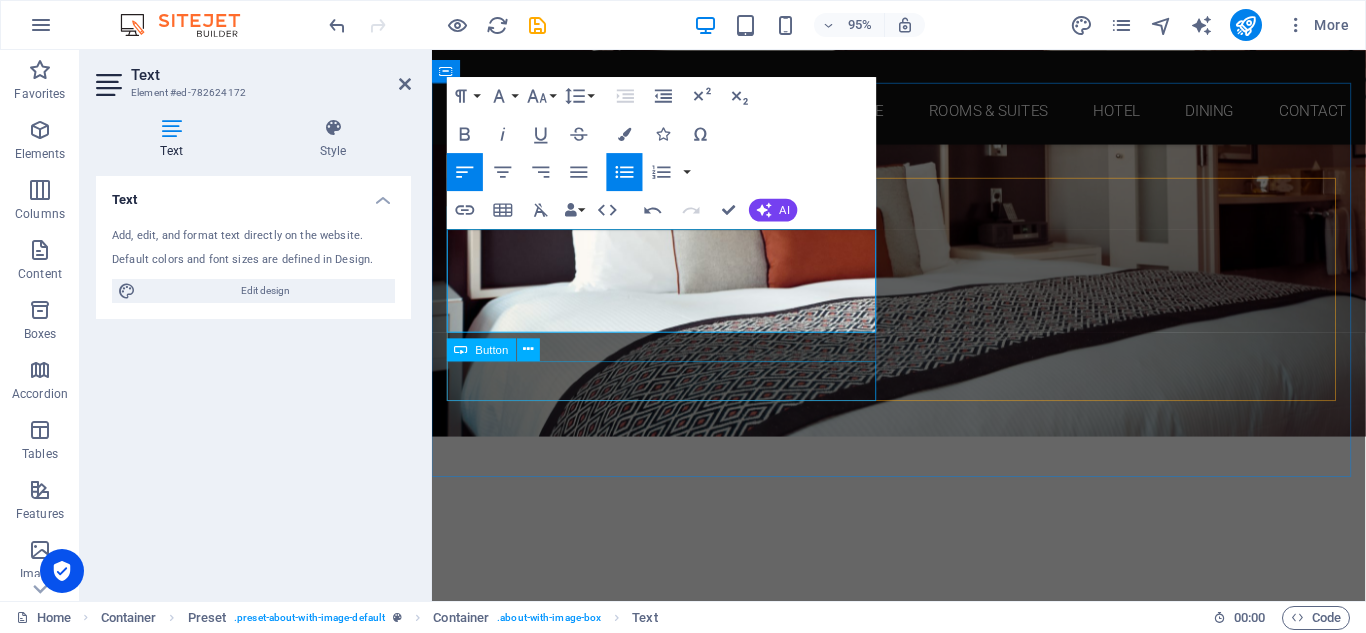 type 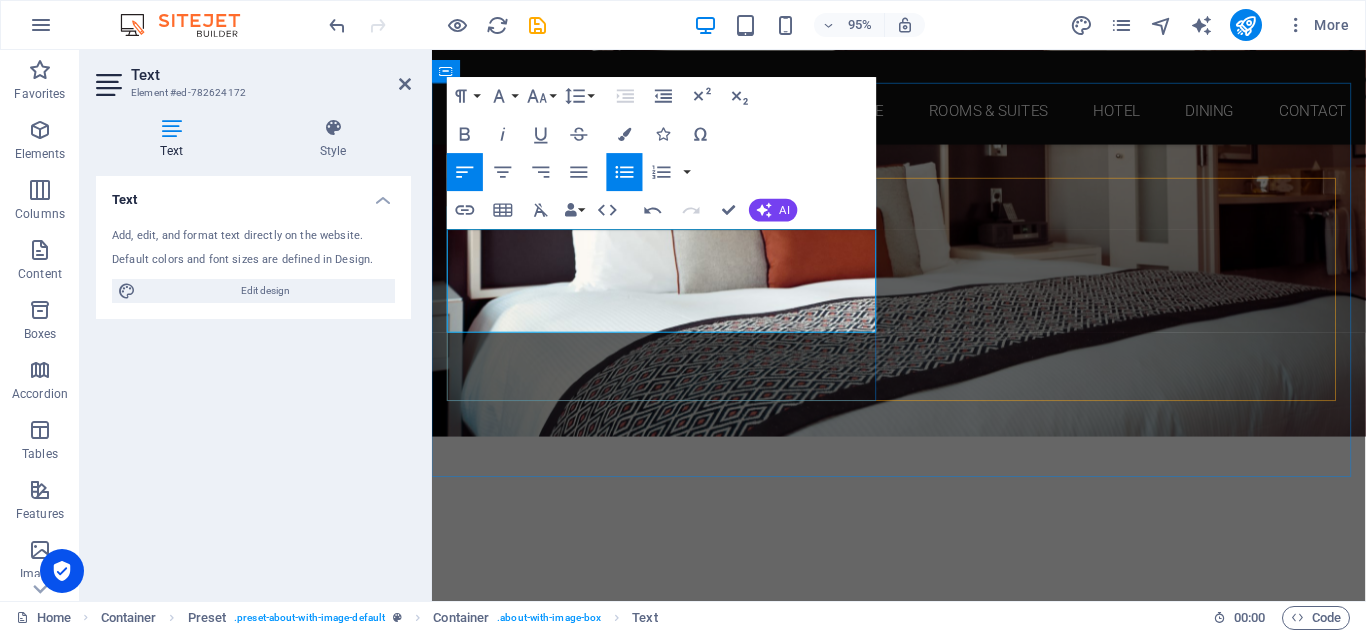 click on "Soluta deserunt incidunt ad cumque ex laboriosam" at bounding box center (932, 730) 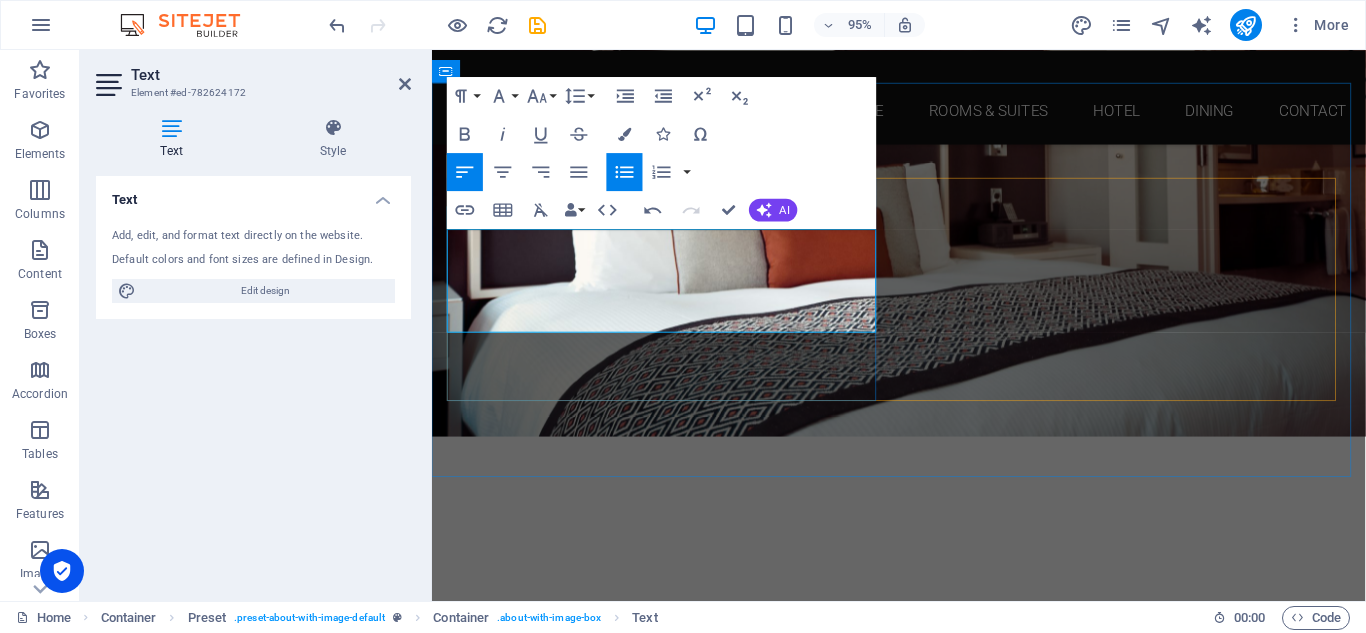 click on "Voluptatem veritatis iusto nam nulla" at bounding box center (932, 784) 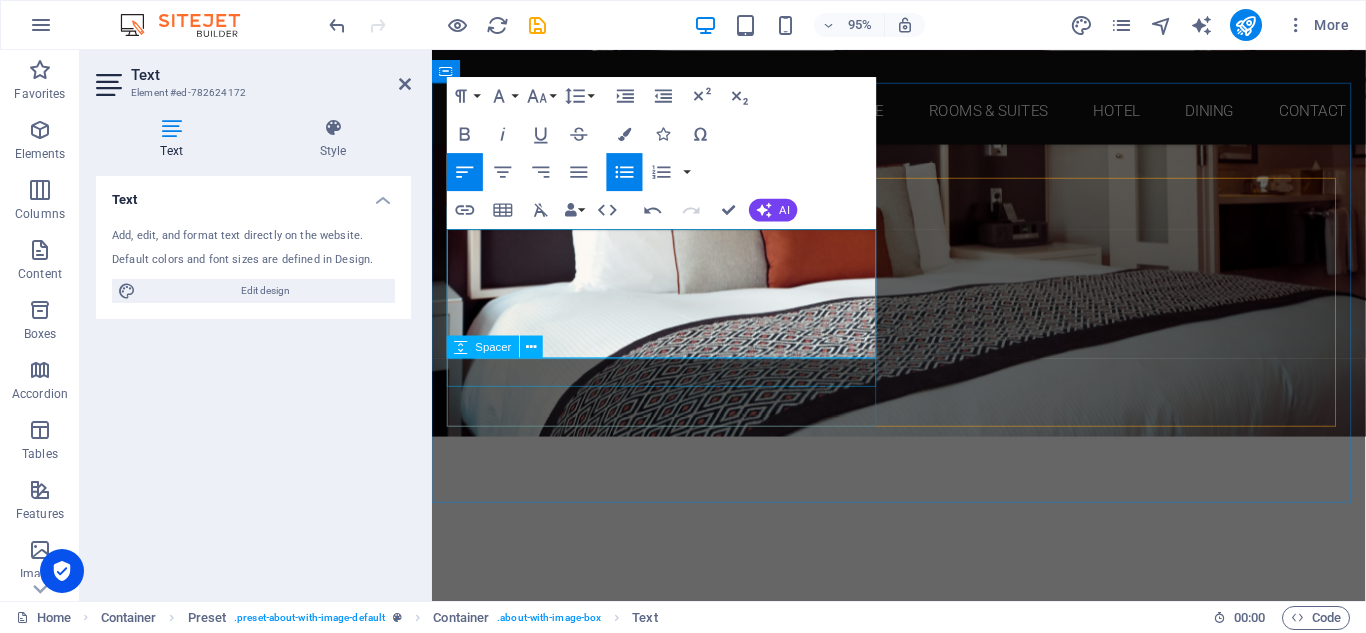 click at bounding box center (924, 840) 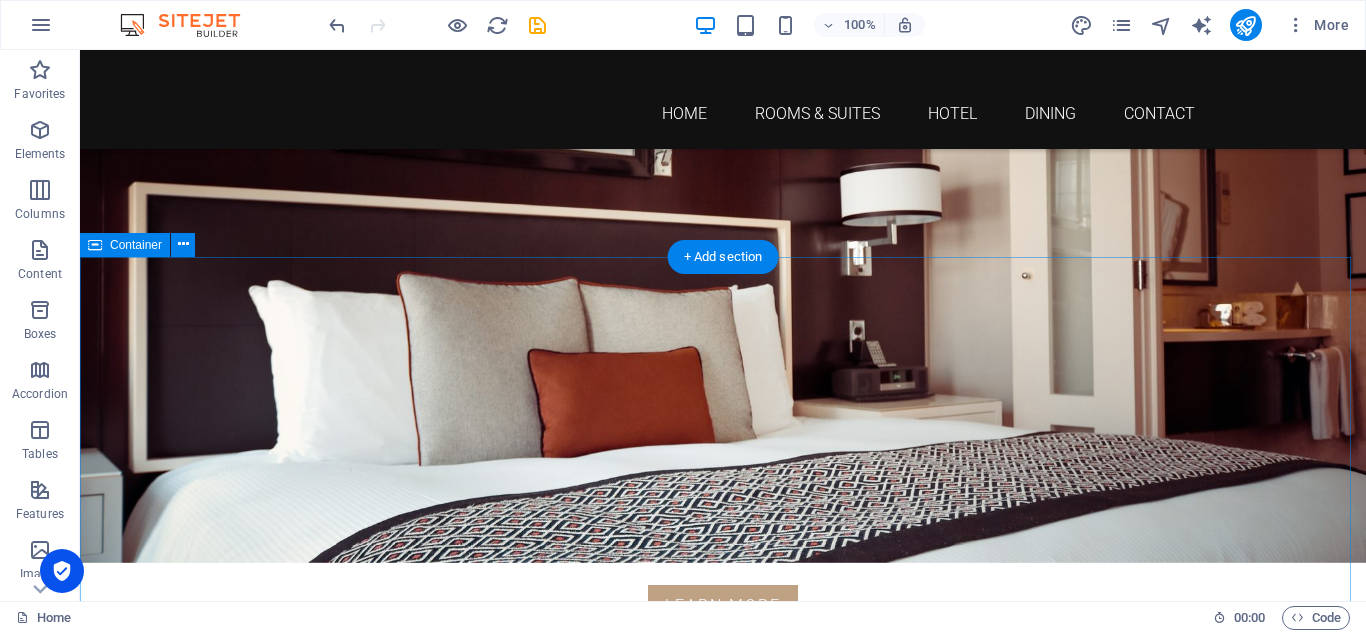 scroll, scrollTop: 400, scrollLeft: 0, axis: vertical 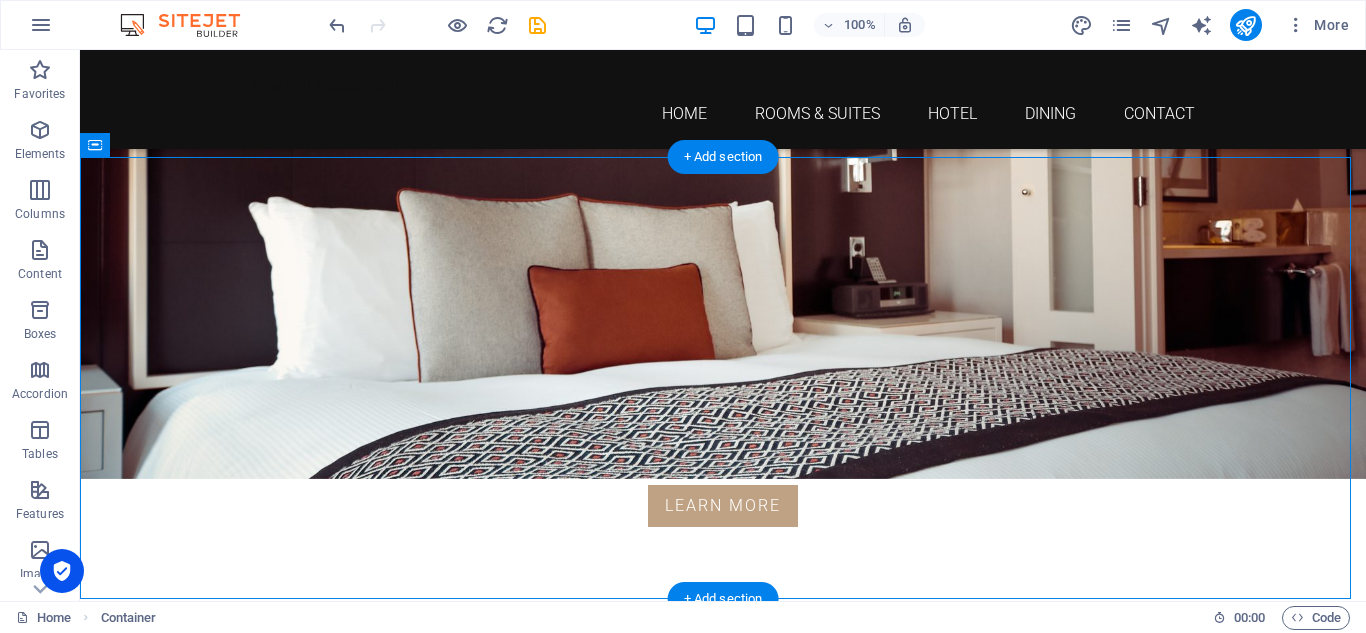 drag, startPoint x: 329, startPoint y: 498, endPoint x: 371, endPoint y: 417, distance: 91.24144 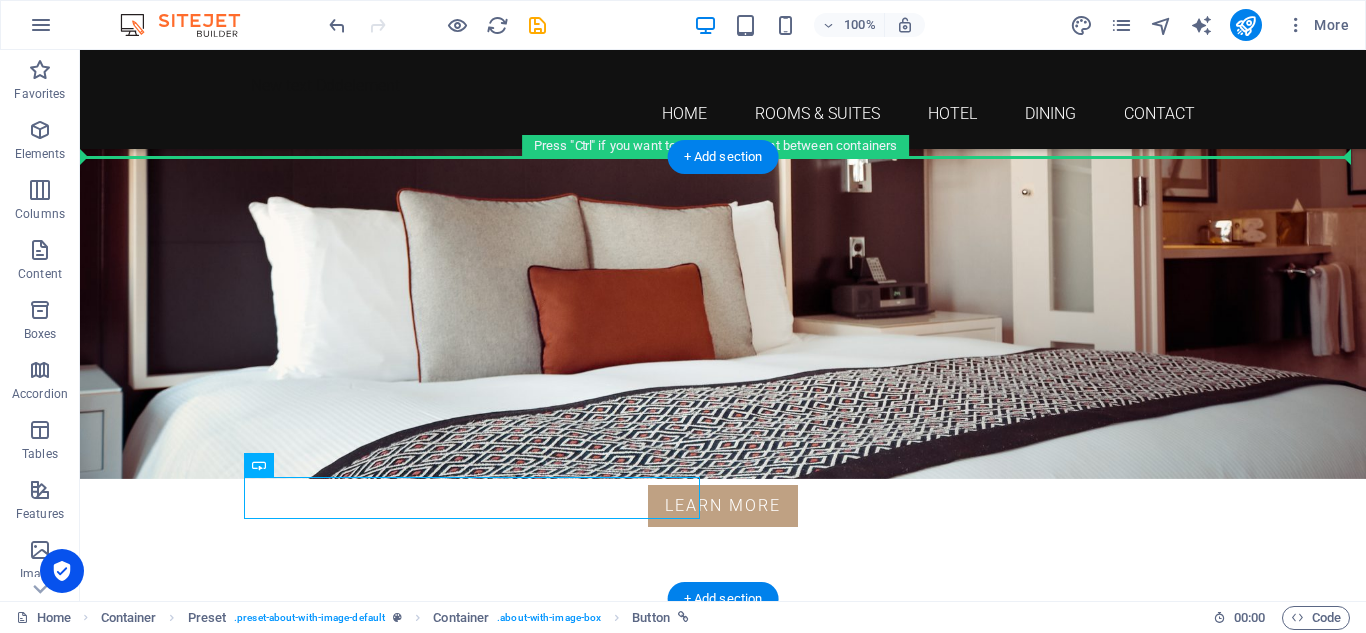 drag, startPoint x: 361, startPoint y: 486, endPoint x: 463, endPoint y: 211, distance: 293.307 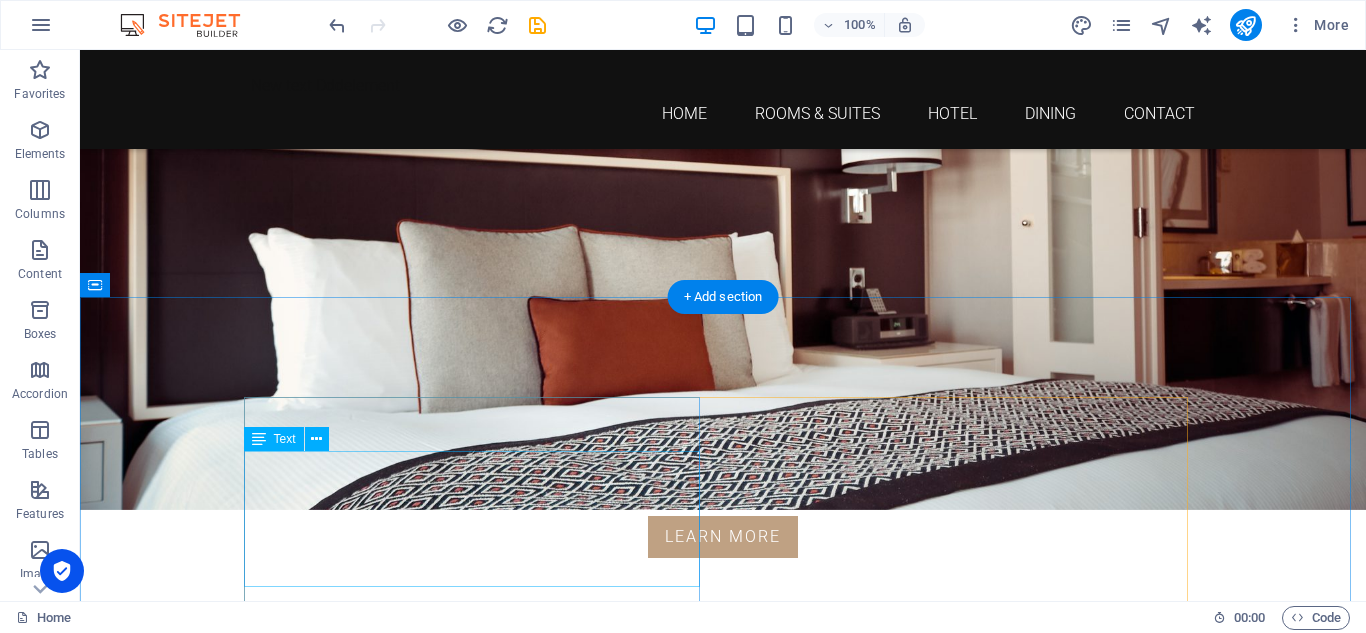 scroll, scrollTop: 400, scrollLeft: 0, axis: vertical 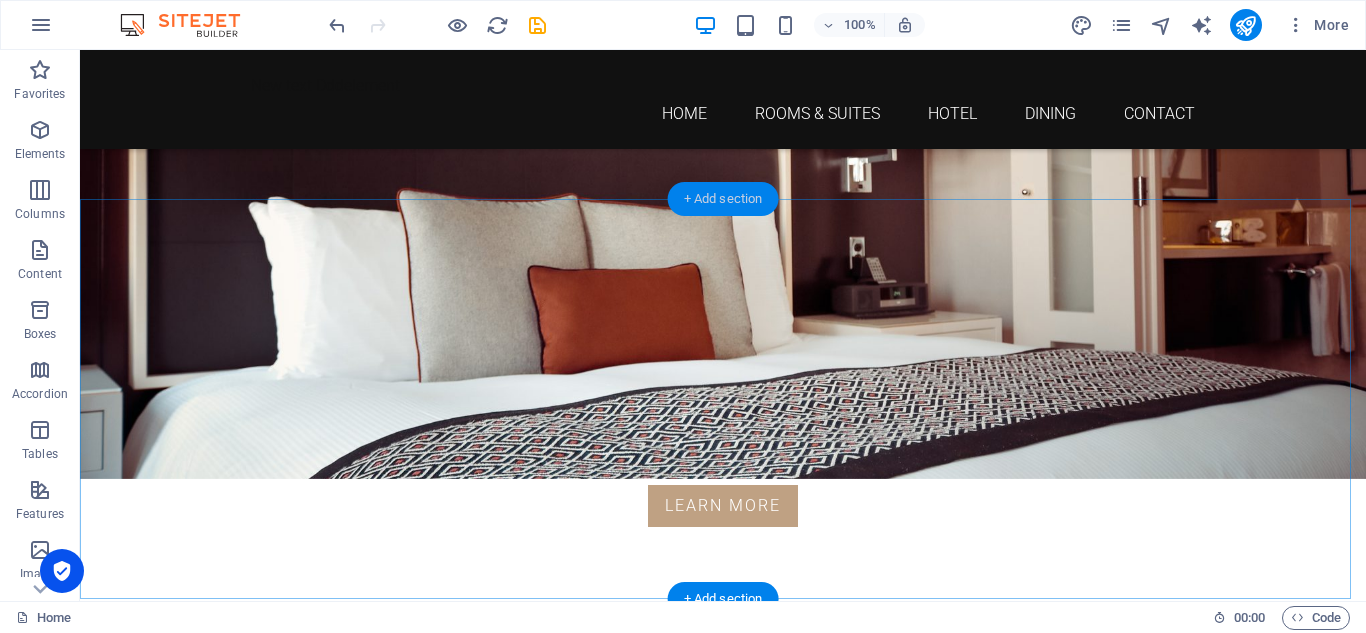 click on "+ Add section" at bounding box center [723, 199] 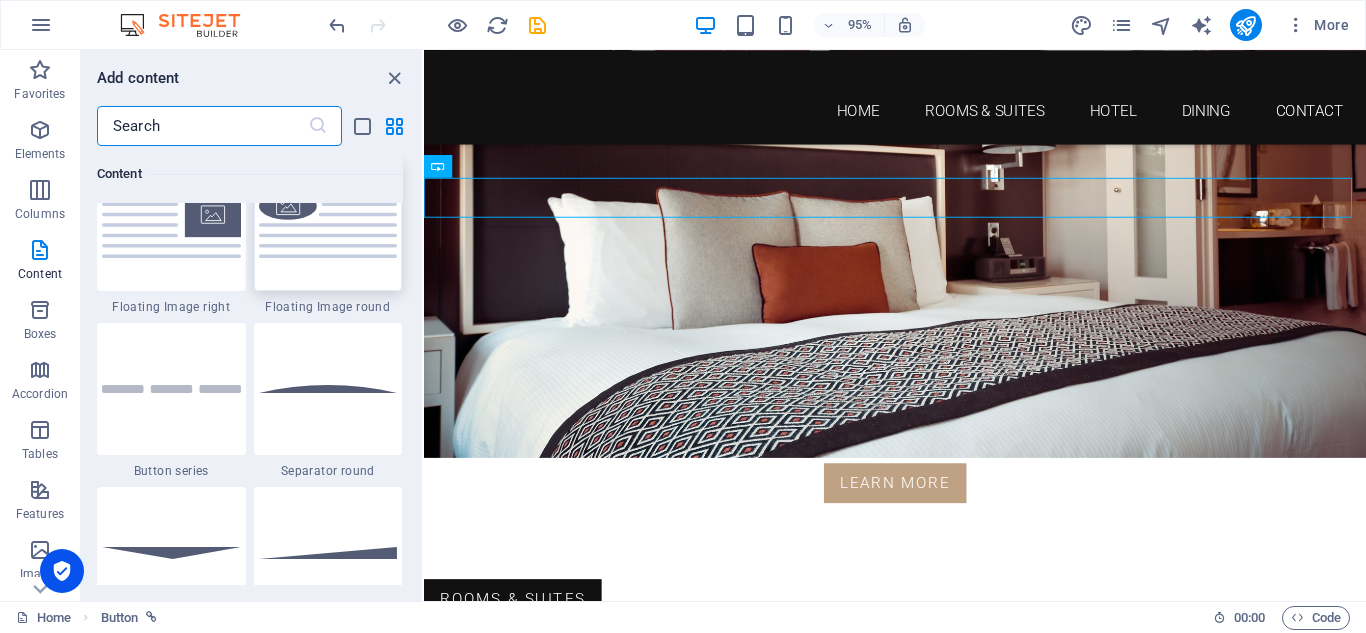 scroll, scrollTop: 4599, scrollLeft: 0, axis: vertical 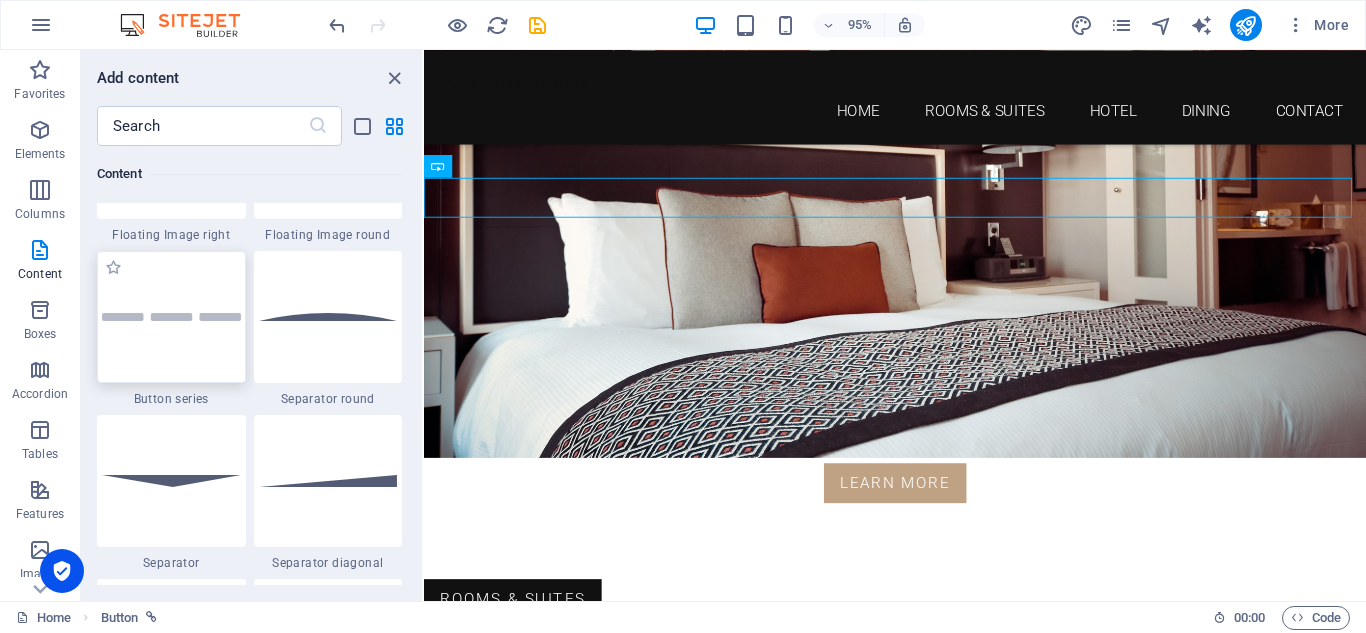click at bounding box center (171, 317) 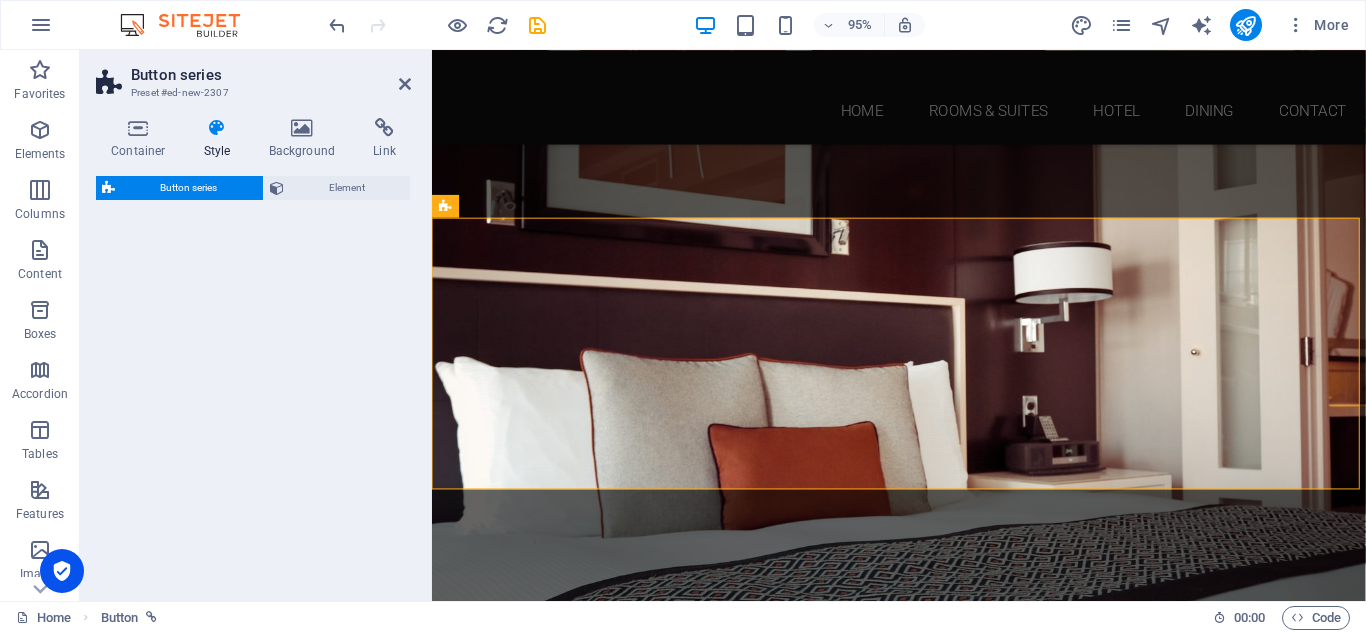 select on "rem" 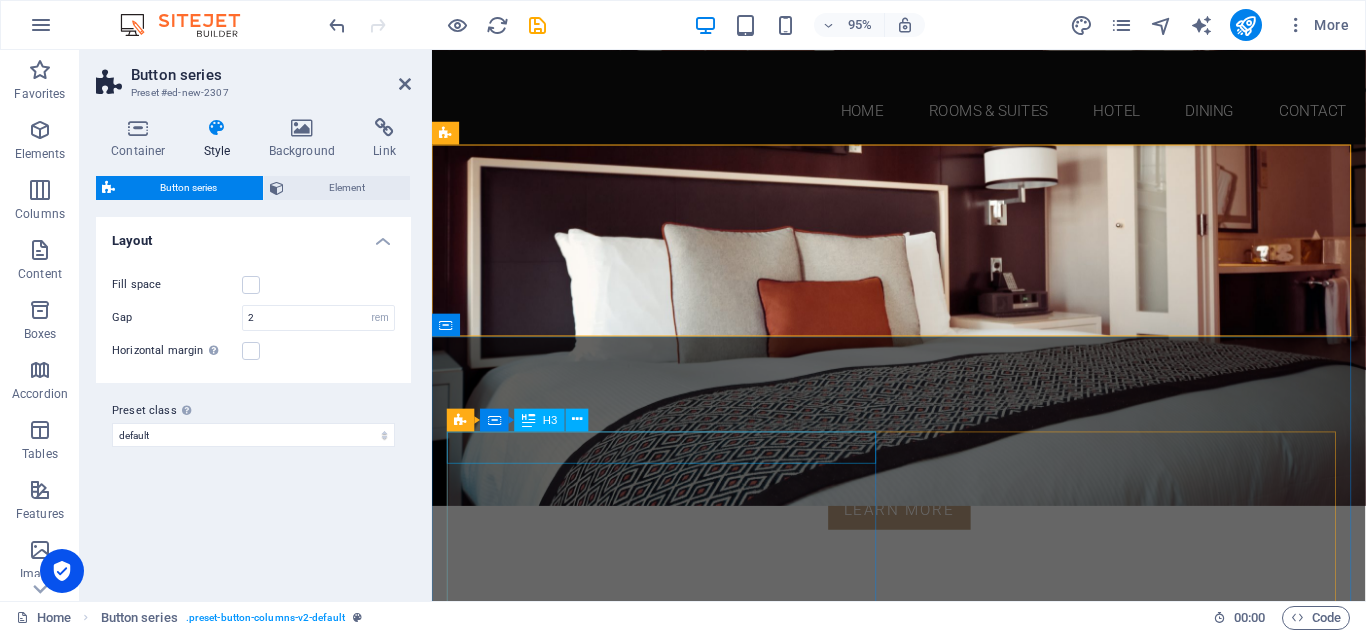 scroll, scrollTop: 500, scrollLeft: 0, axis: vertical 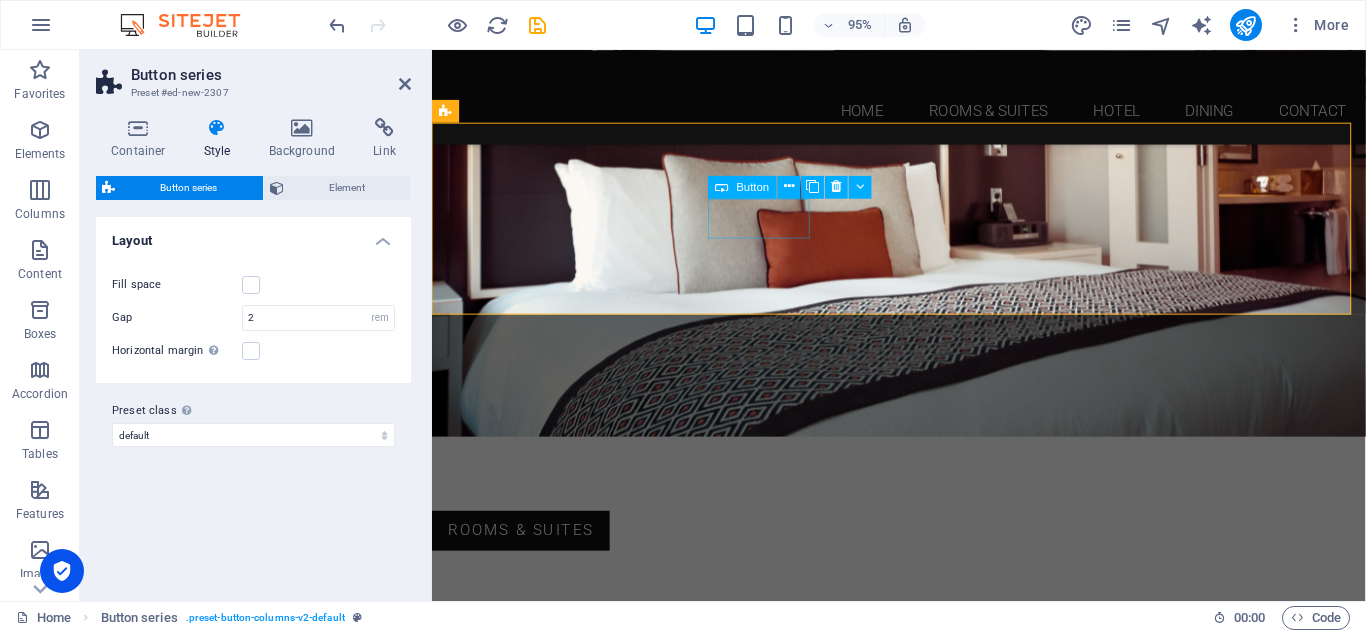 click on "Button" at bounding box center (920, 678) 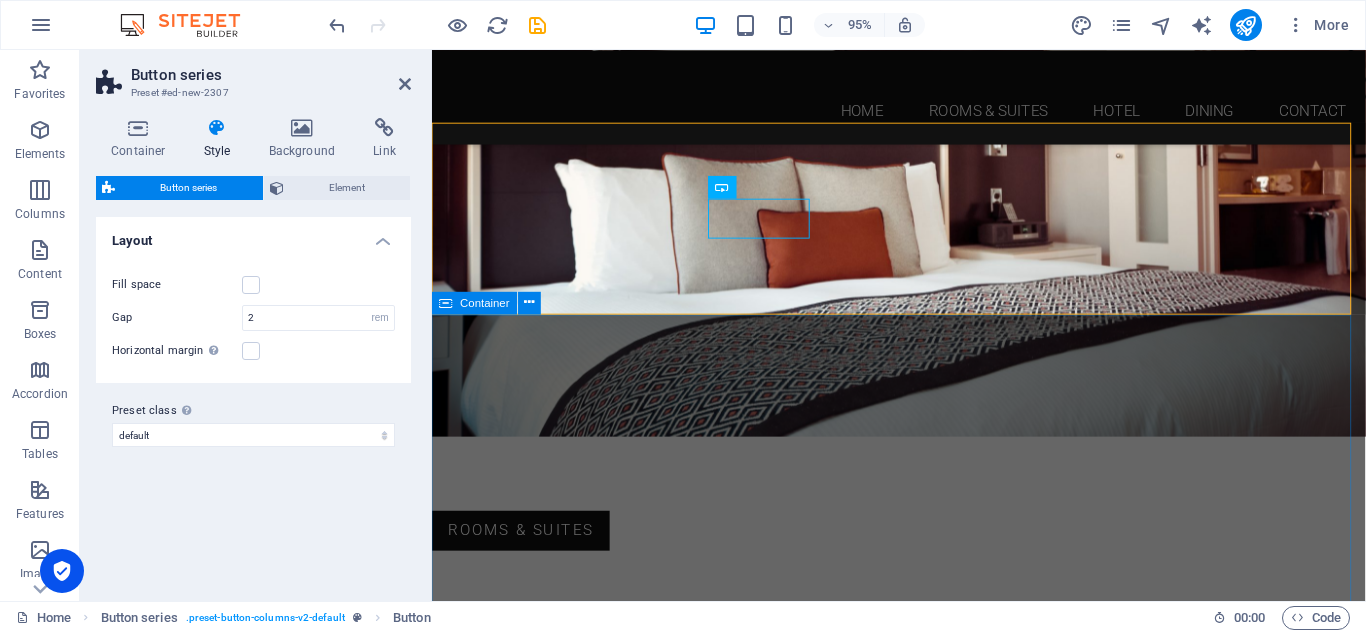 click on "Quad Family Room Room for 4 people  Extra bed available for the 5th person  Airconditioned Room with private toilet and bath Cable Tv  Hot and cold shower" at bounding box center (923, 1153) 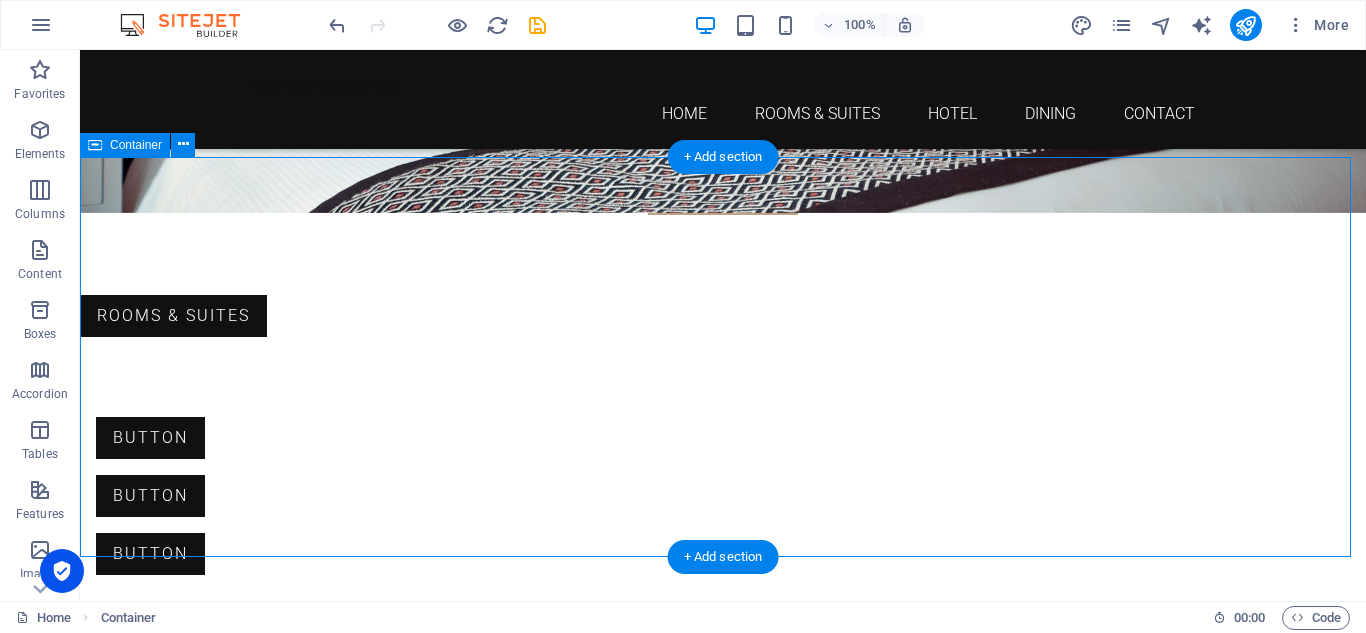 scroll, scrollTop: 800, scrollLeft: 0, axis: vertical 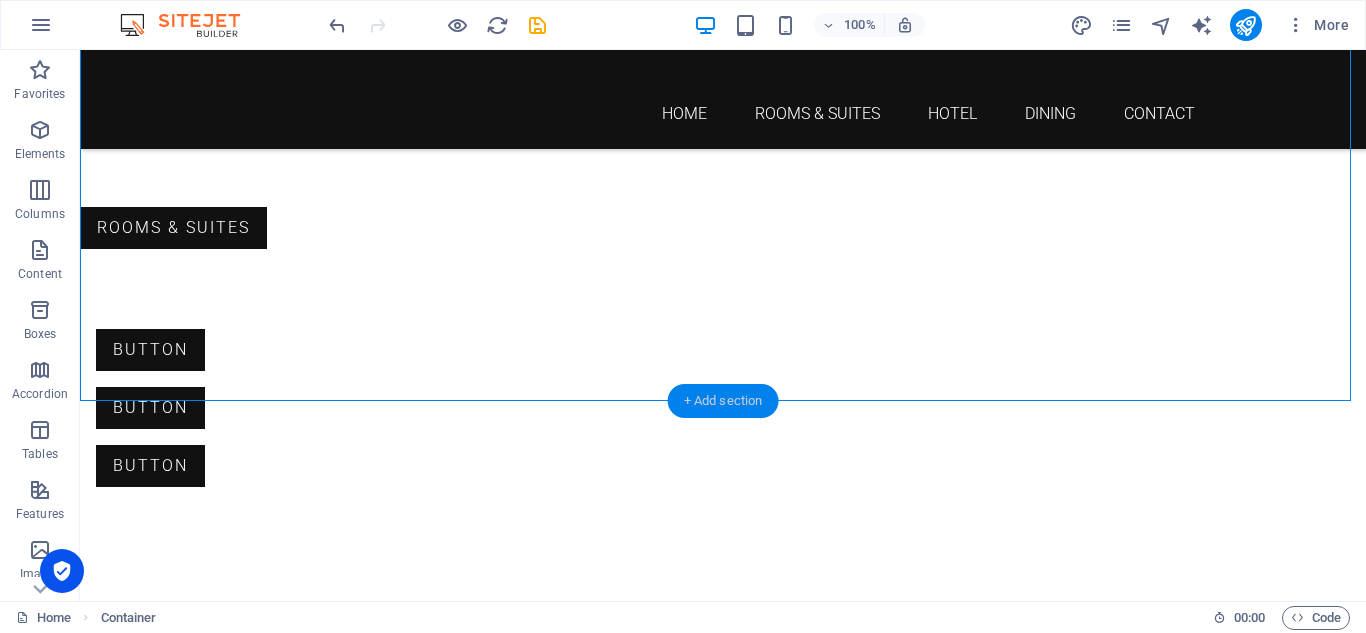 click on "+ Add section" at bounding box center [723, 401] 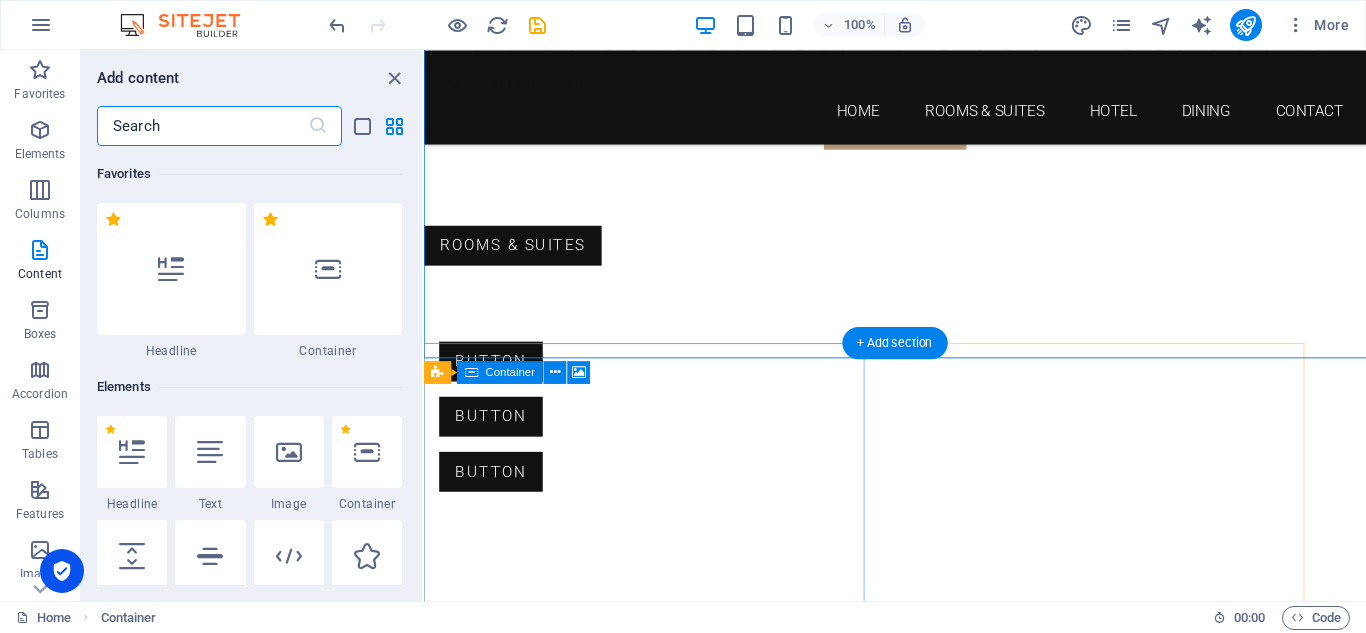 scroll, scrollTop: 827, scrollLeft: 0, axis: vertical 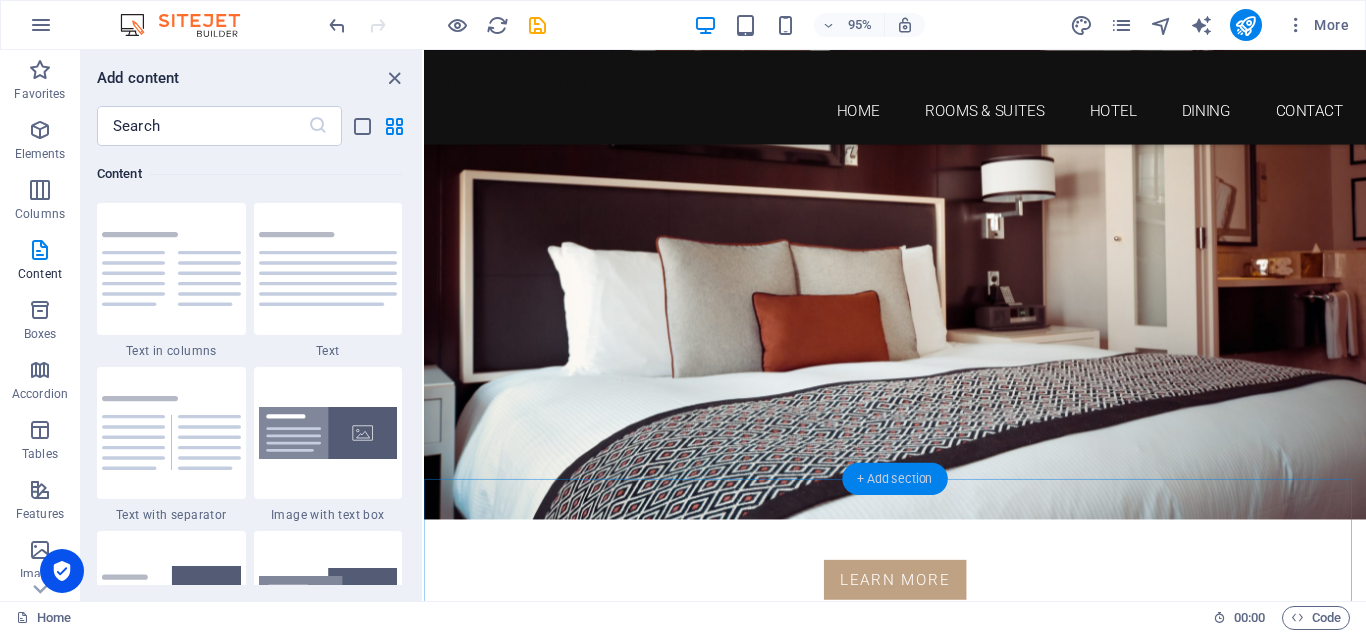 click on "+ Add section" at bounding box center [894, 478] 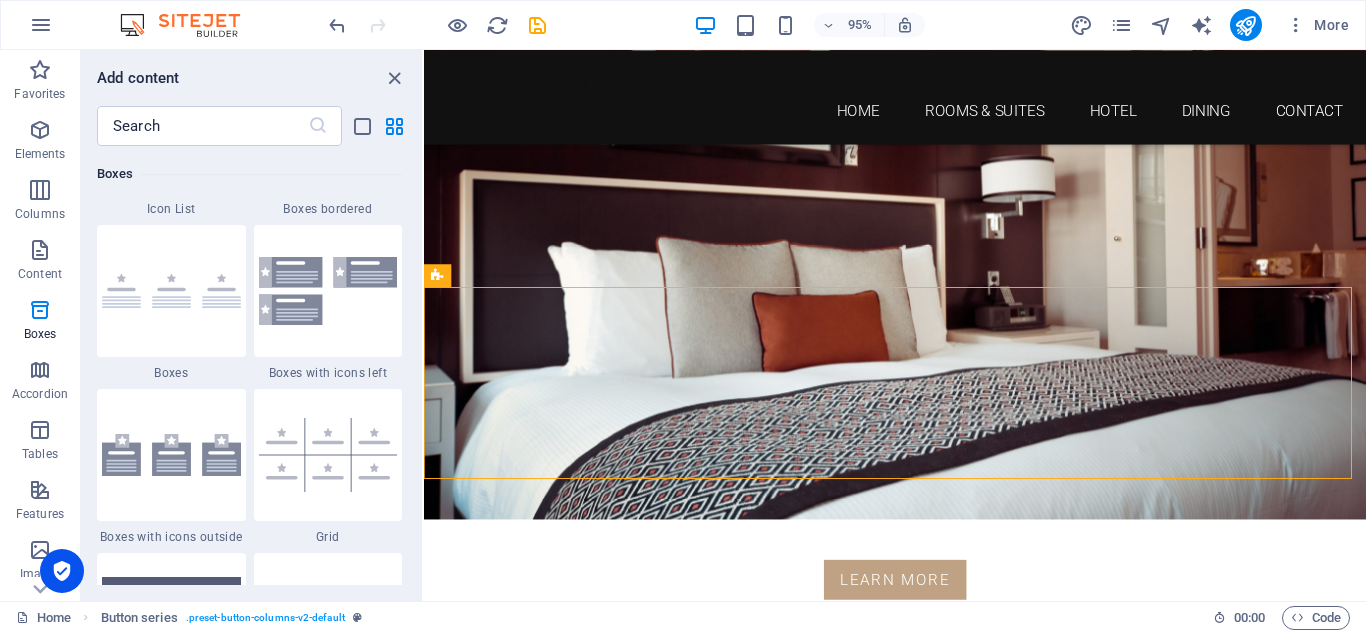 scroll, scrollTop: 5599, scrollLeft: 0, axis: vertical 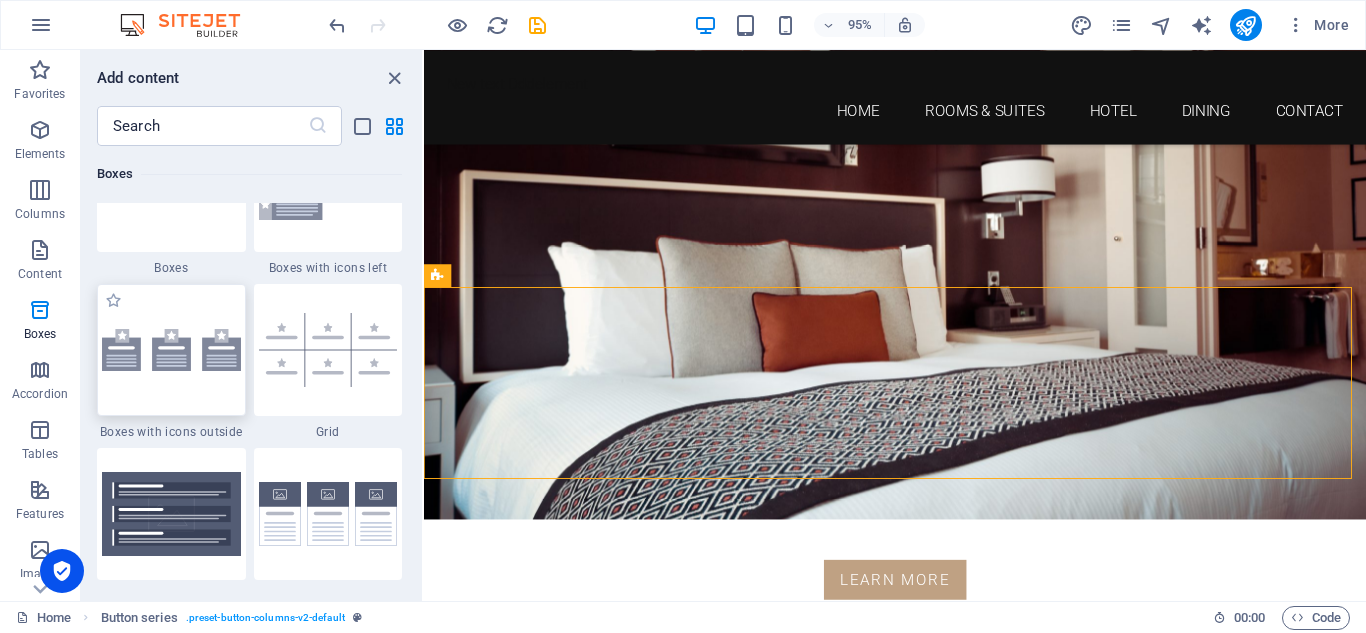 click at bounding box center [171, 350] 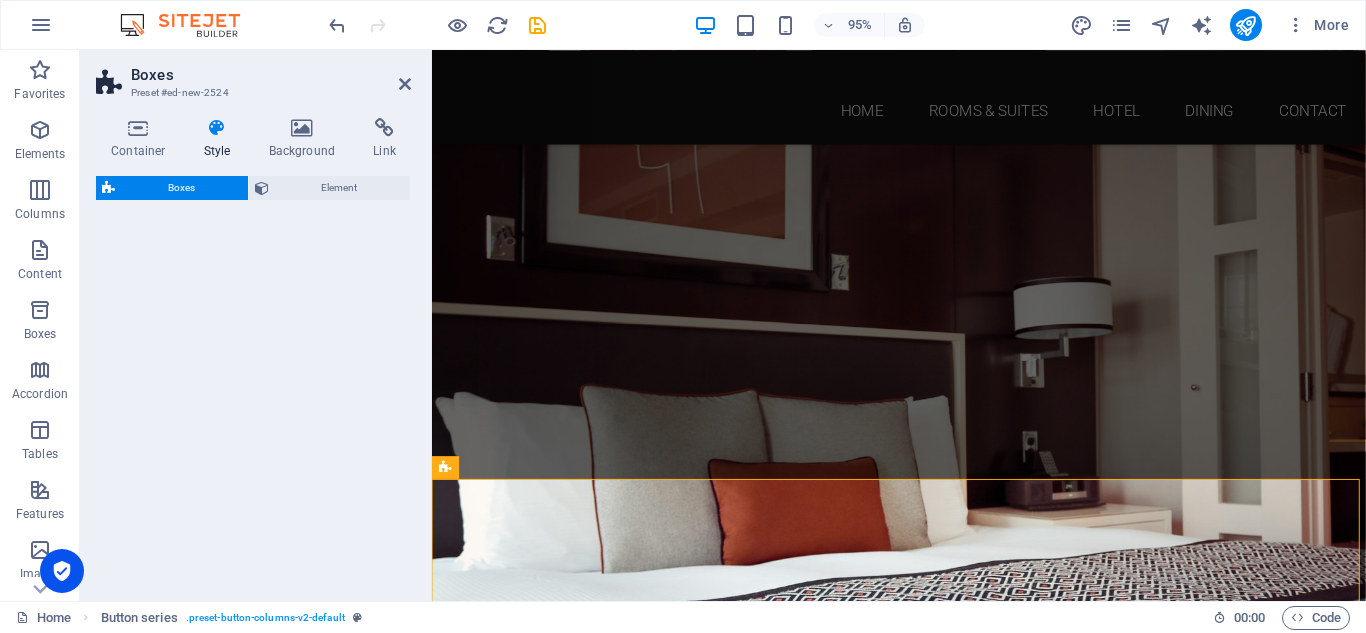 select on "rem" 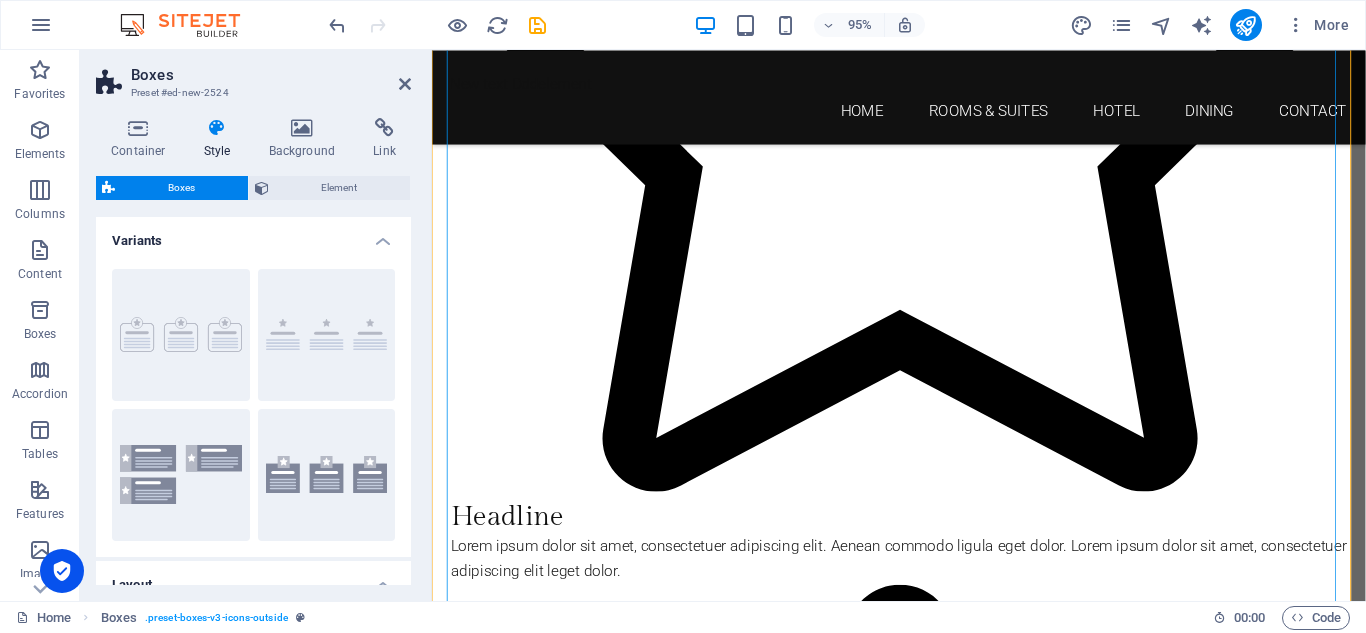 scroll, scrollTop: 2227, scrollLeft: 0, axis: vertical 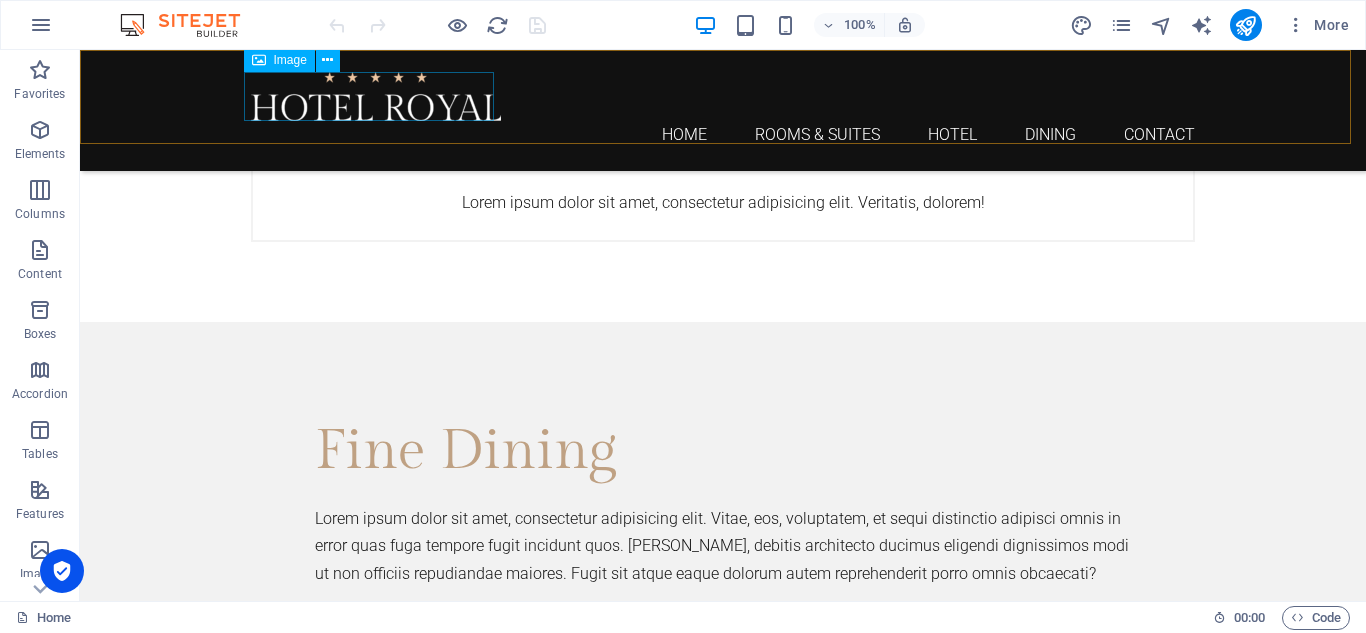 click at bounding box center (723, 96) 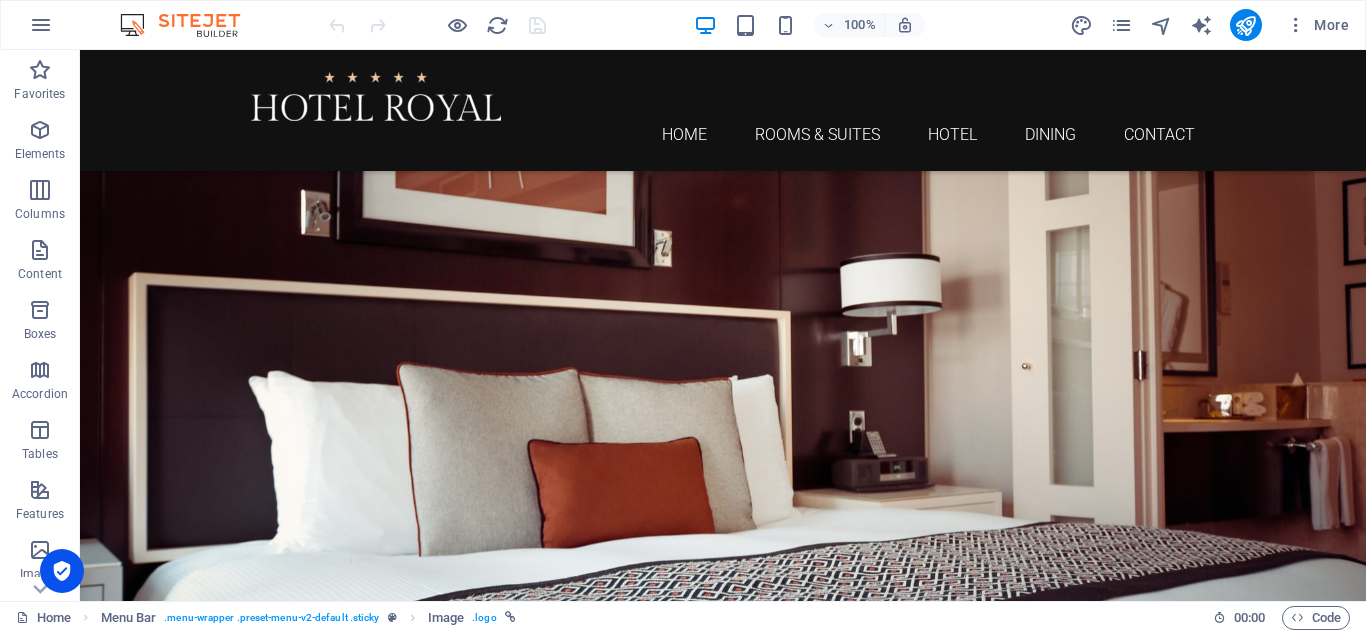 scroll, scrollTop: 0, scrollLeft: 0, axis: both 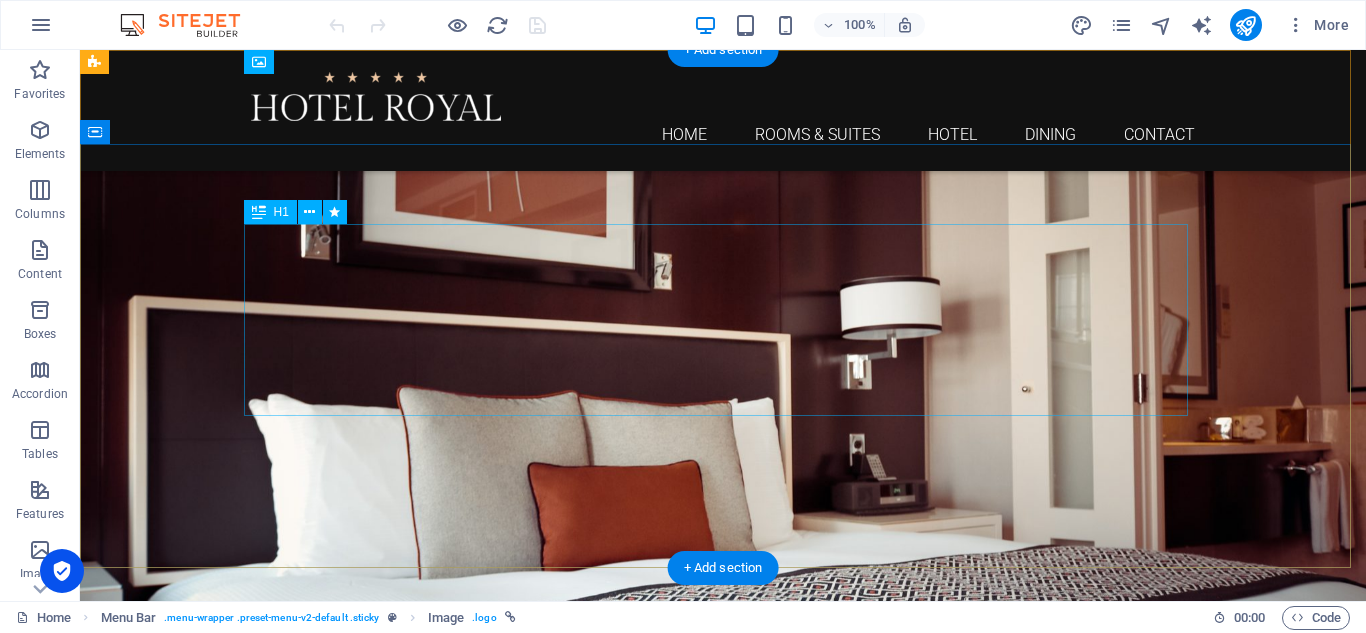 click on "Enjoy a royal experience" at bounding box center (723, 855) 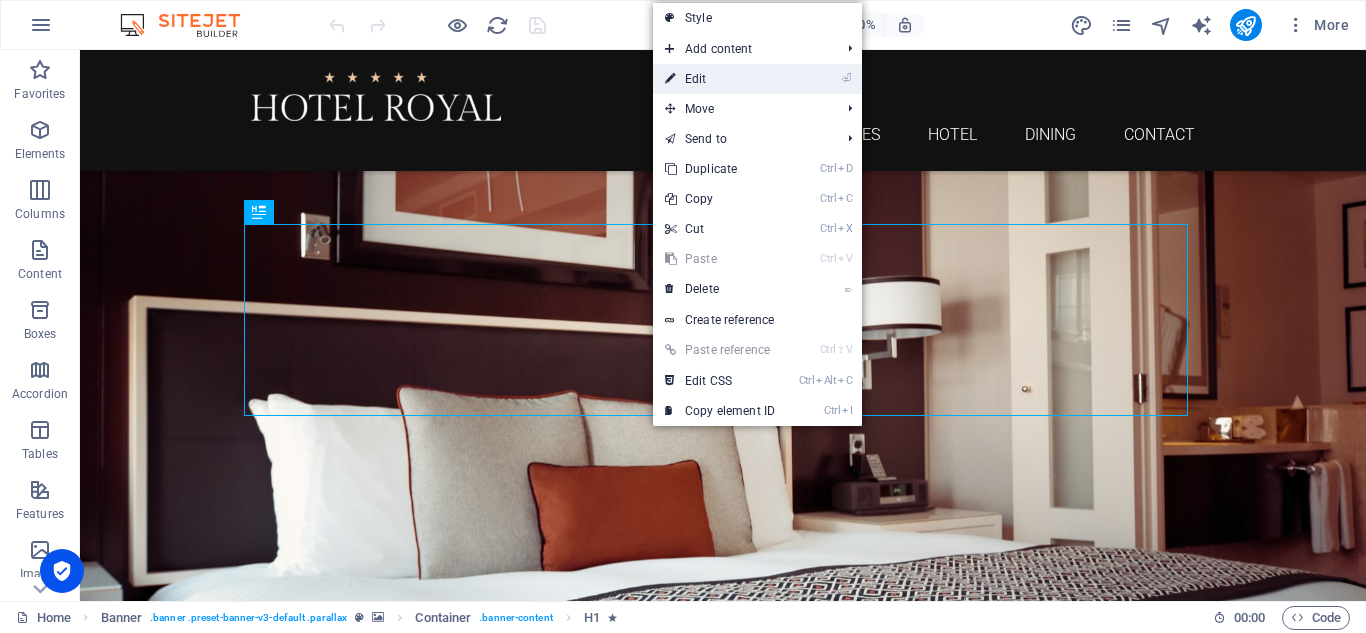 click on "⏎  Edit" at bounding box center (720, 79) 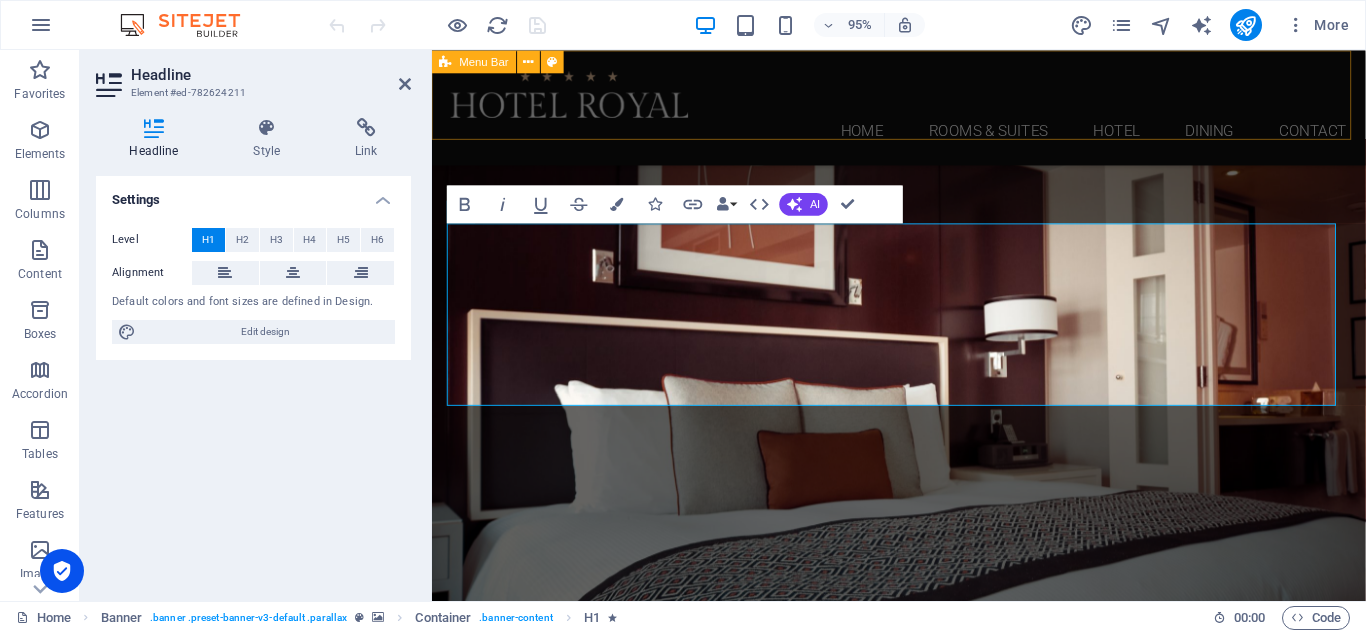 type 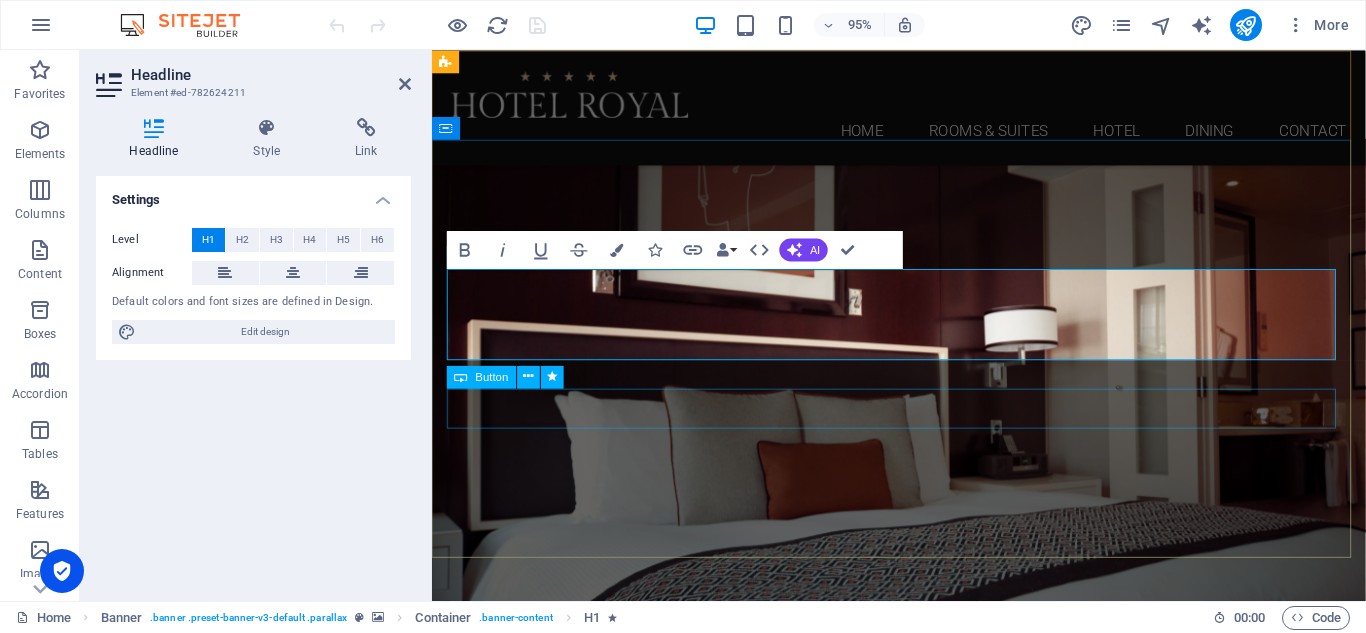 click on "Learn more" at bounding box center [924, 928] 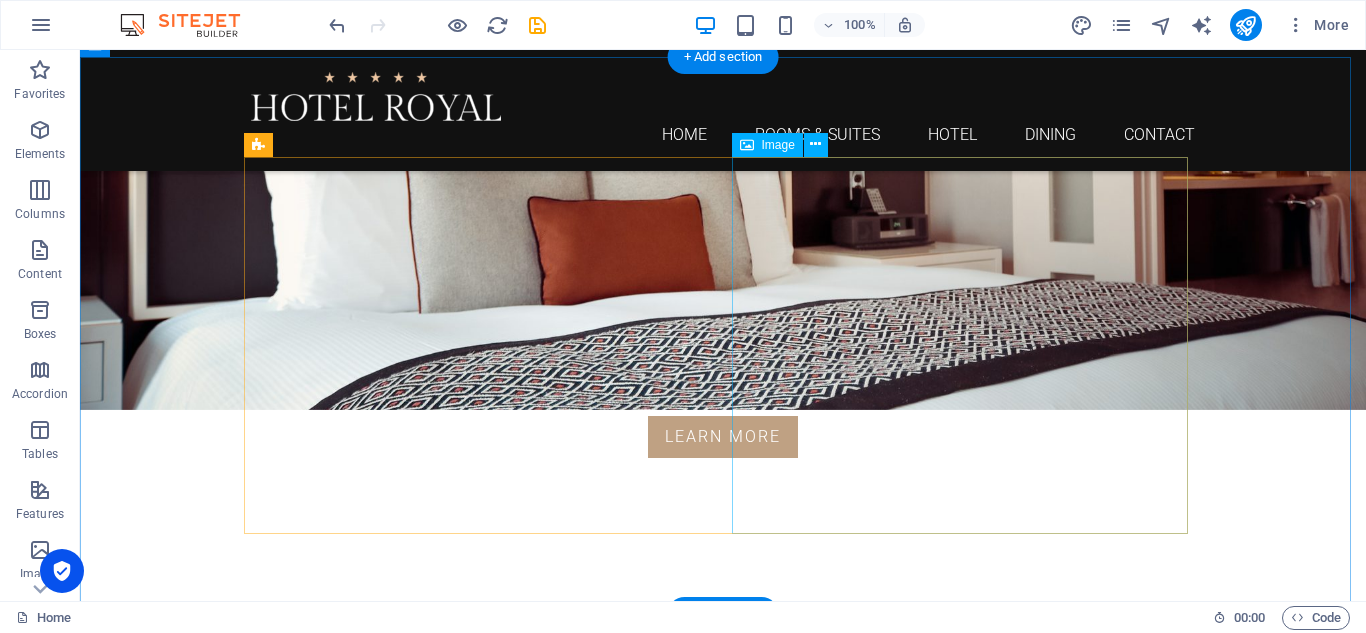 scroll, scrollTop: 500, scrollLeft: 0, axis: vertical 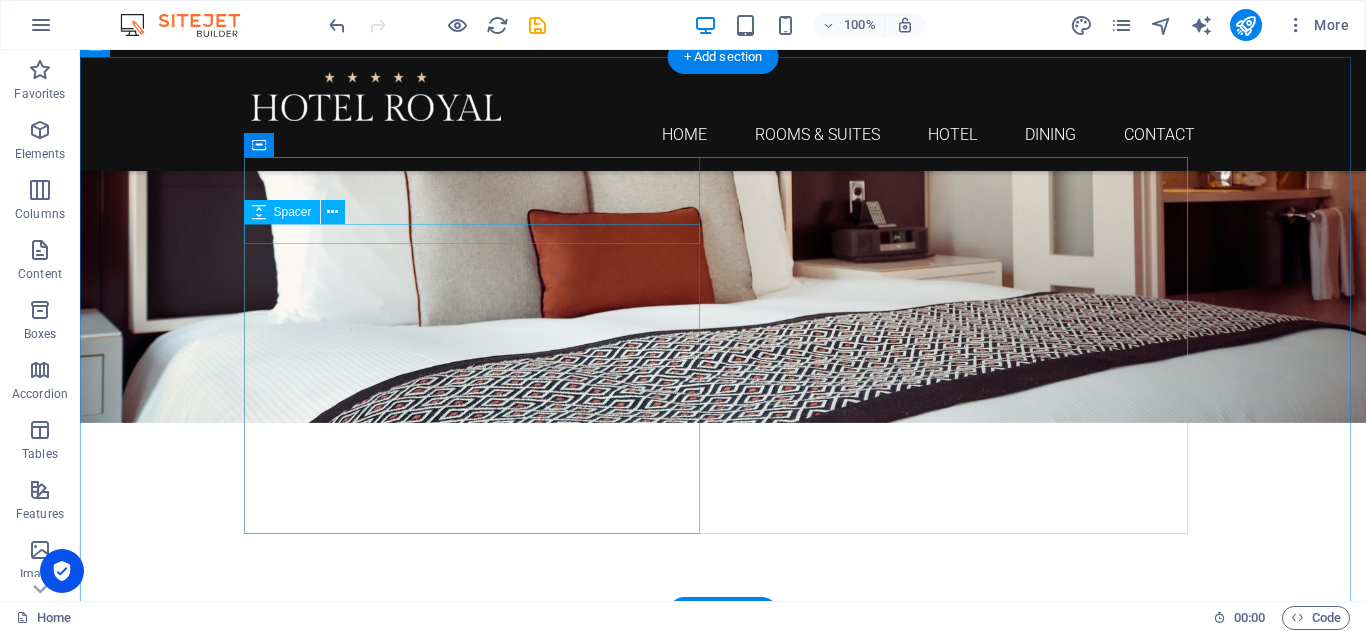 drag, startPoint x: 329, startPoint y: 520, endPoint x: 415, endPoint y: 229, distance: 303.44193 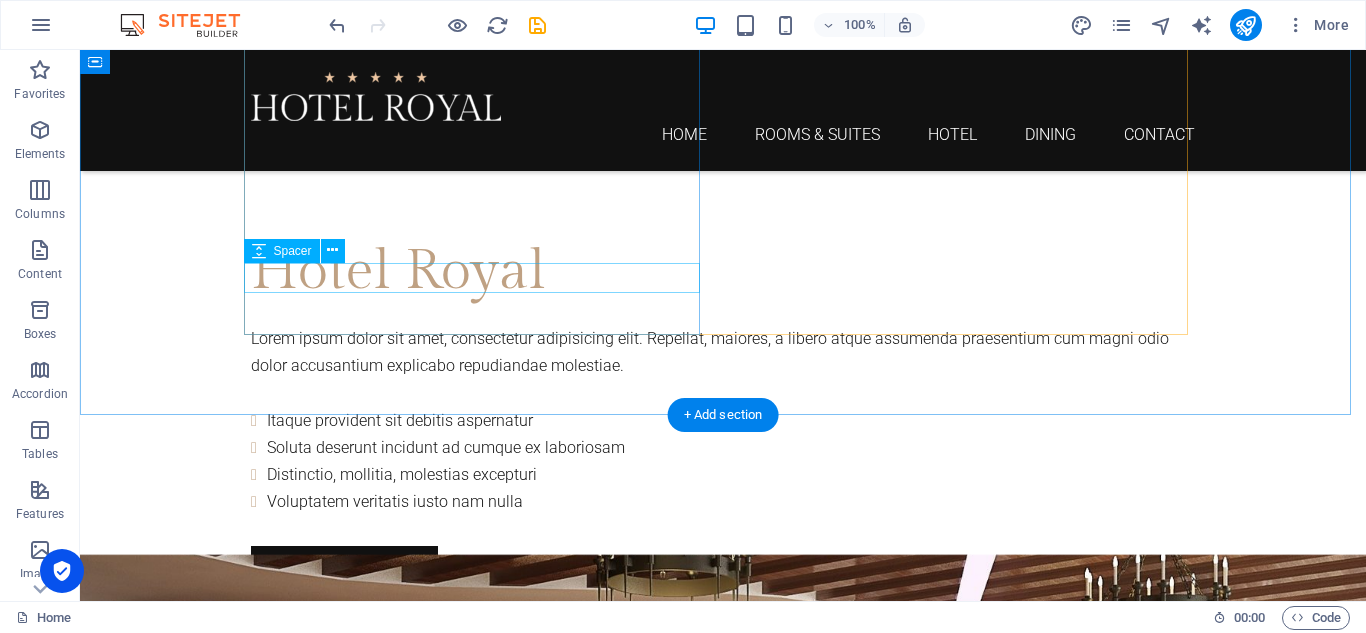 scroll, scrollTop: 600, scrollLeft: 0, axis: vertical 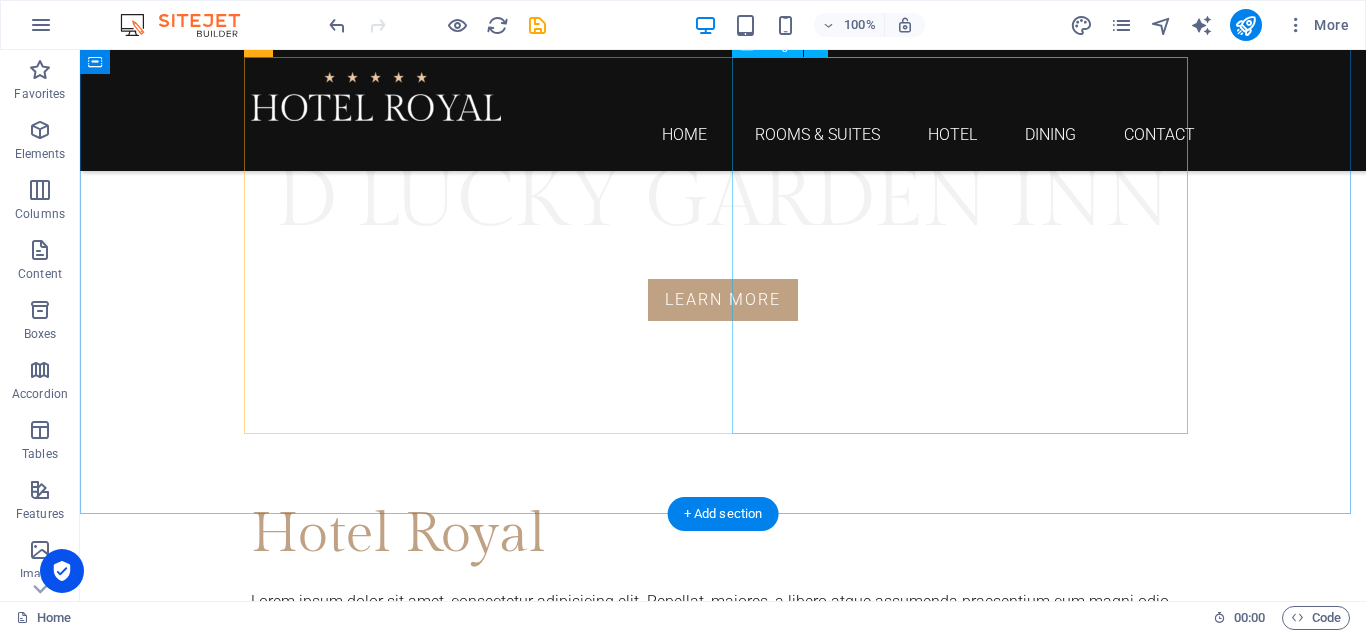 click at bounding box center (397, 917) 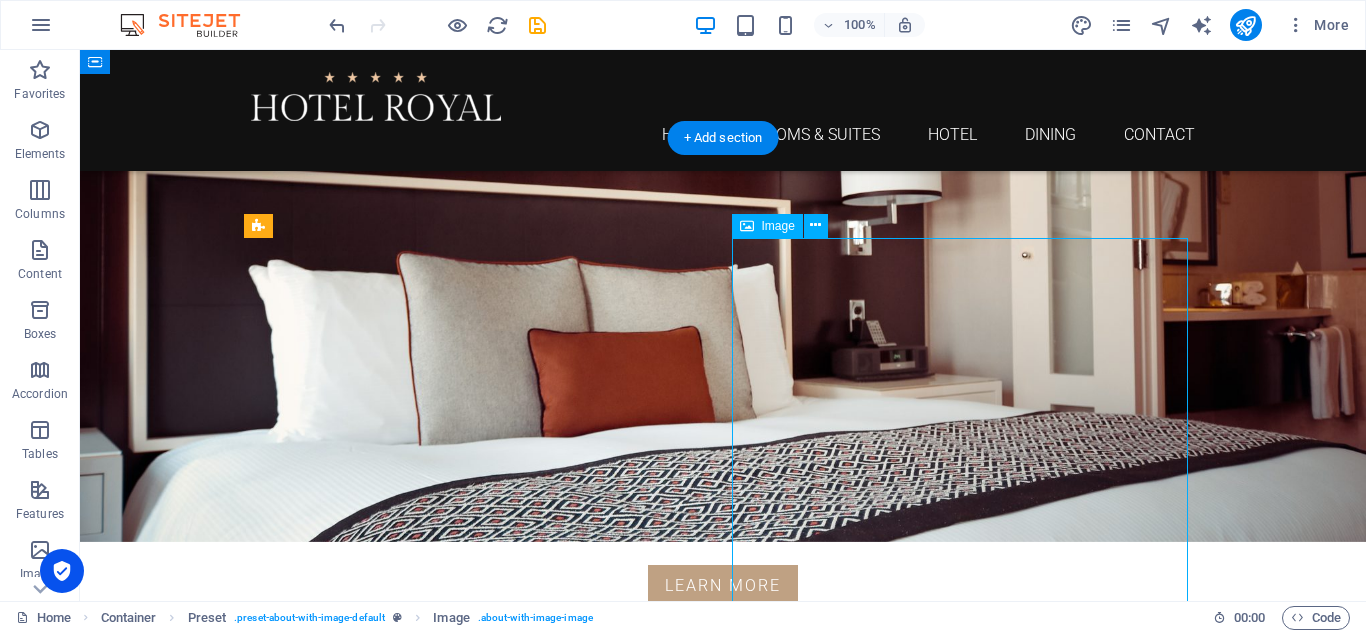scroll, scrollTop: 300, scrollLeft: 0, axis: vertical 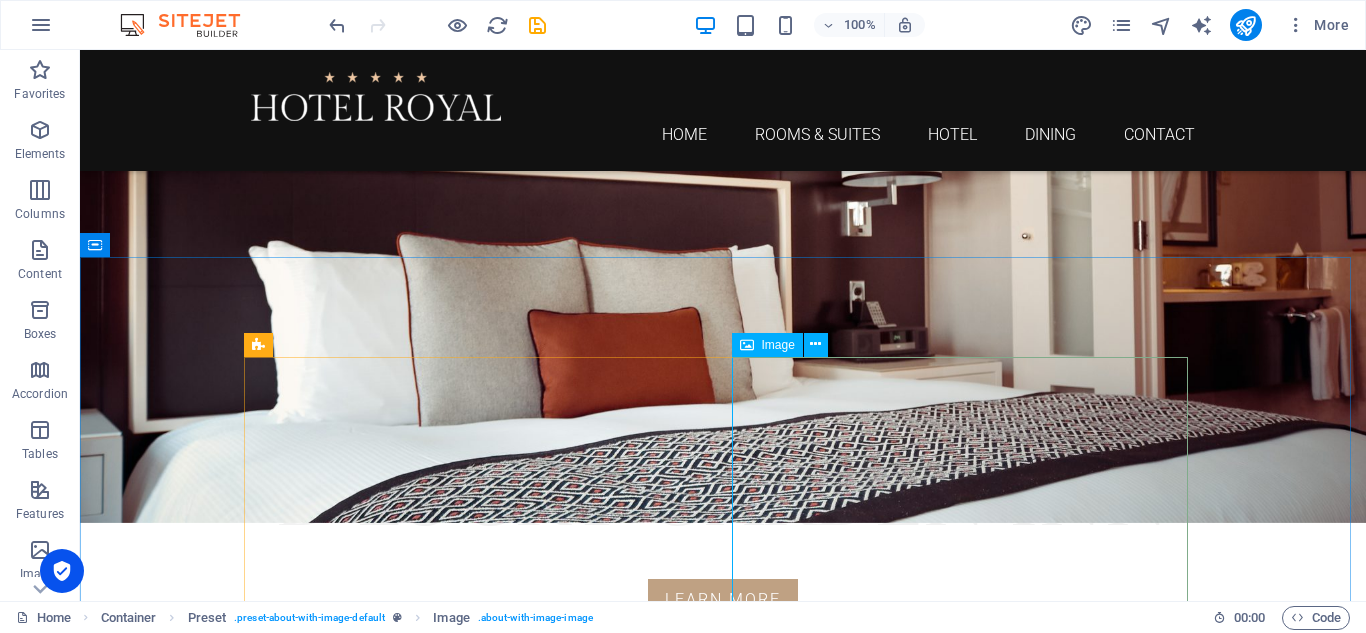 click on "Image" at bounding box center [778, 345] 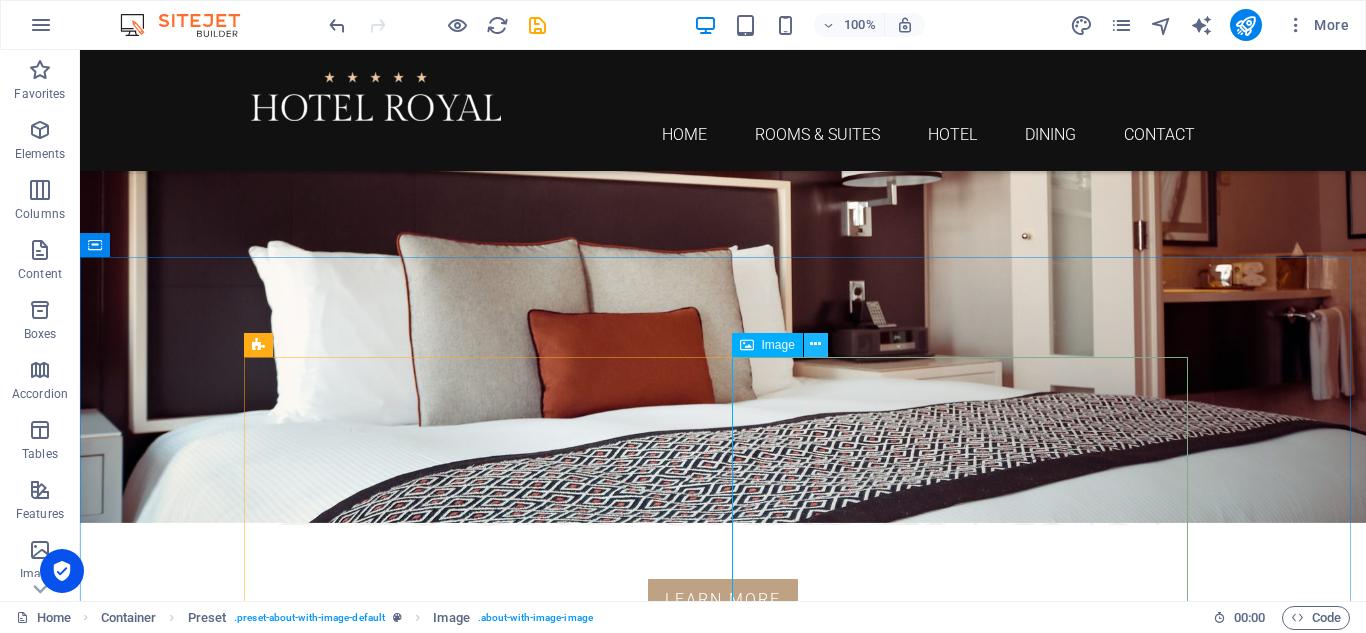 click at bounding box center [815, 344] 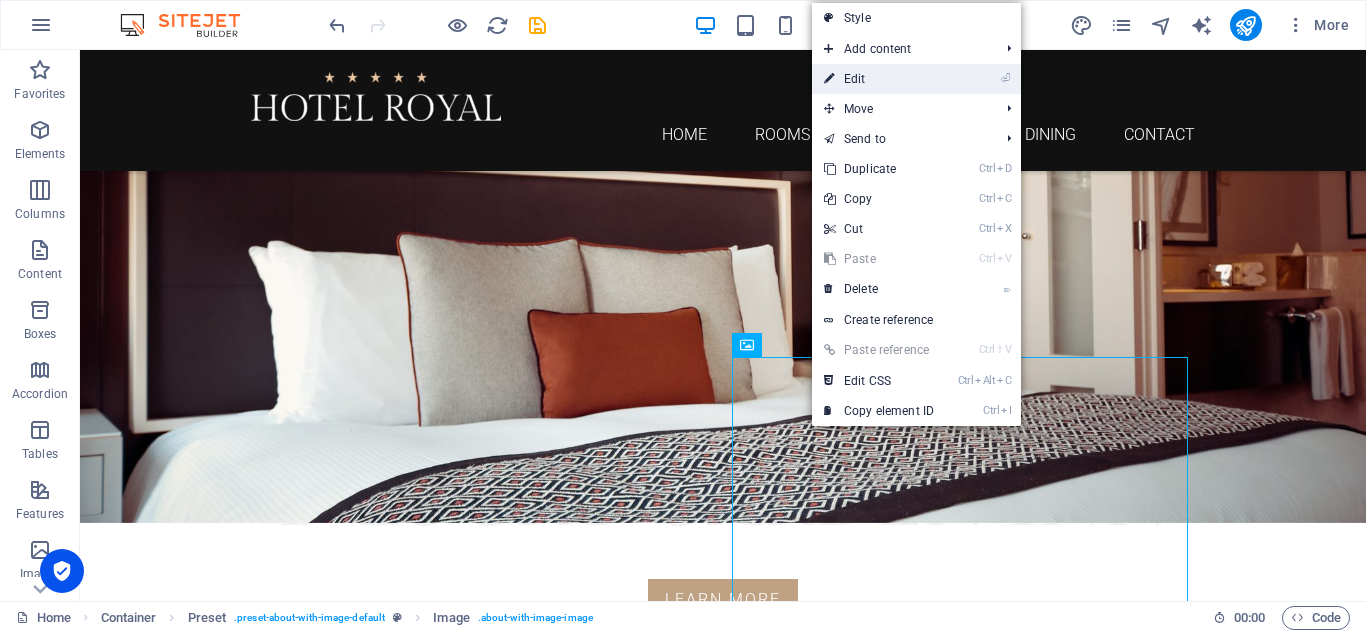 click on "⏎  Edit" at bounding box center [879, 79] 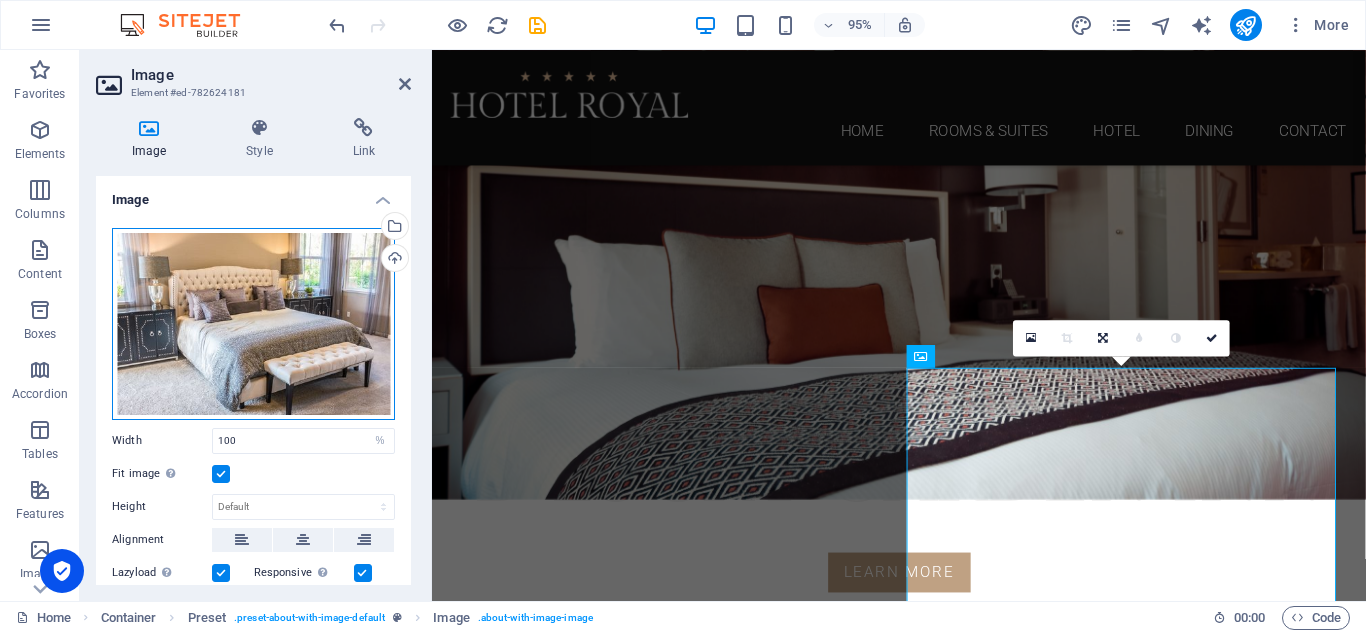click on "Drag files here, click to choose files or select files from Files or our free stock photos & videos" at bounding box center [253, 324] 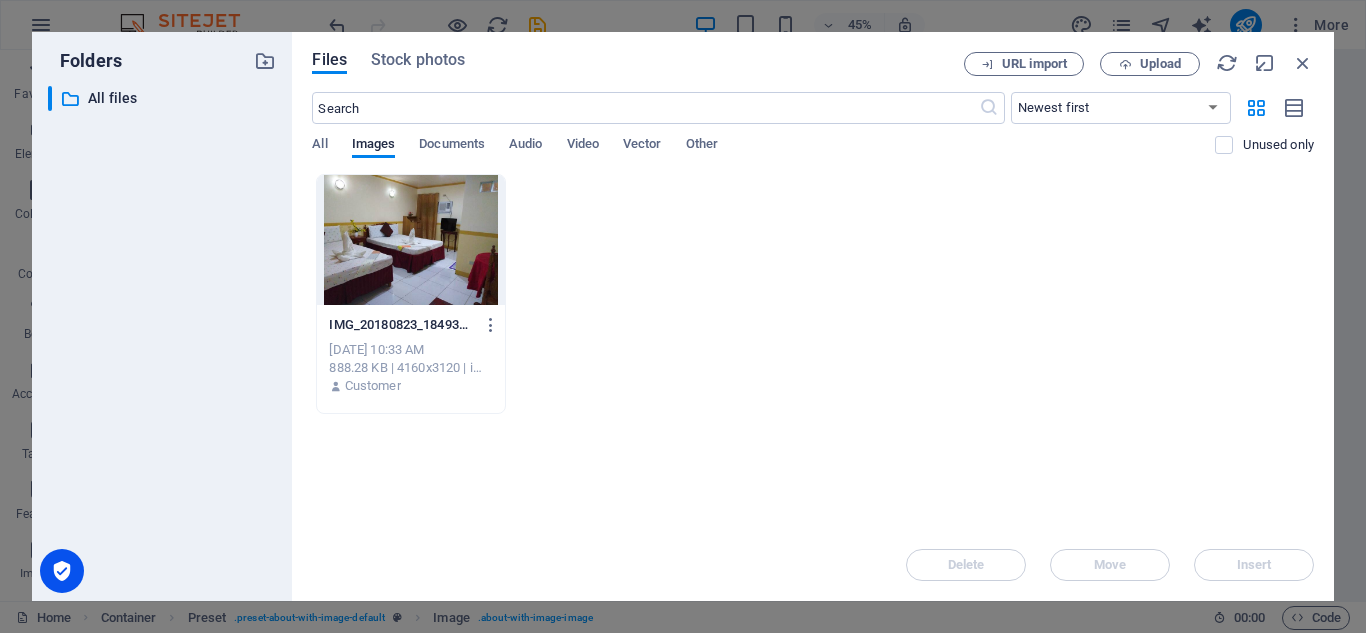 click at bounding box center [410, 240] 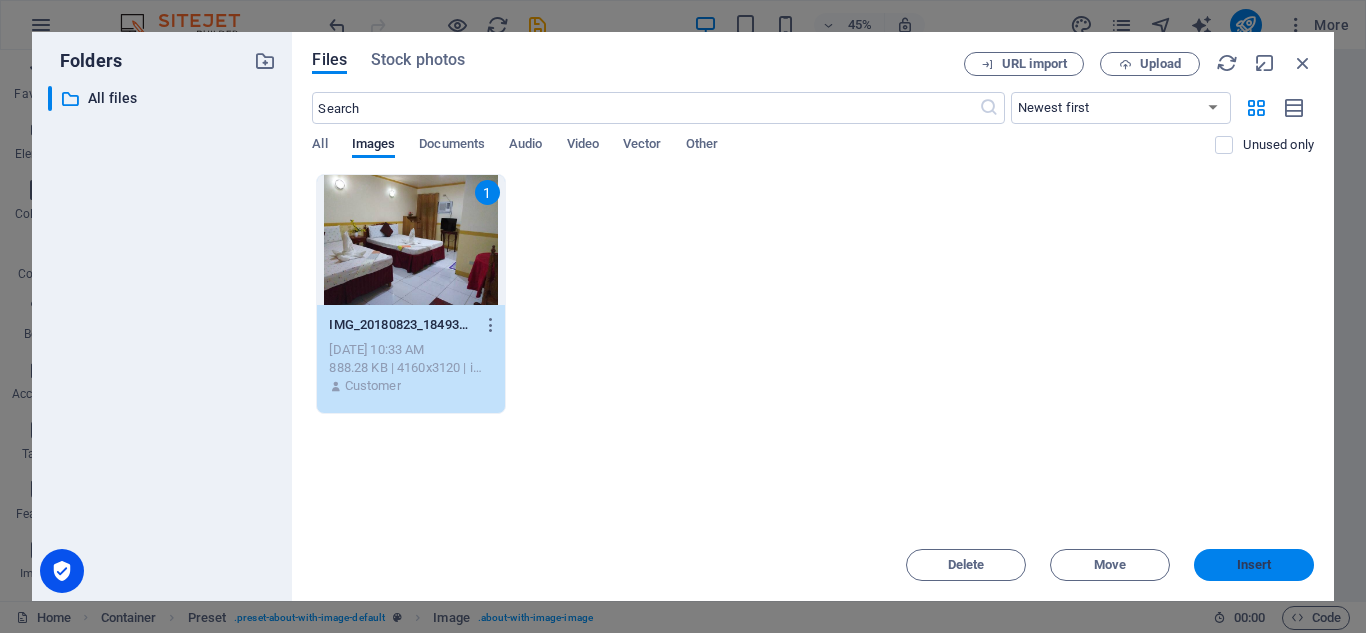 click on "Insert" at bounding box center (1254, 565) 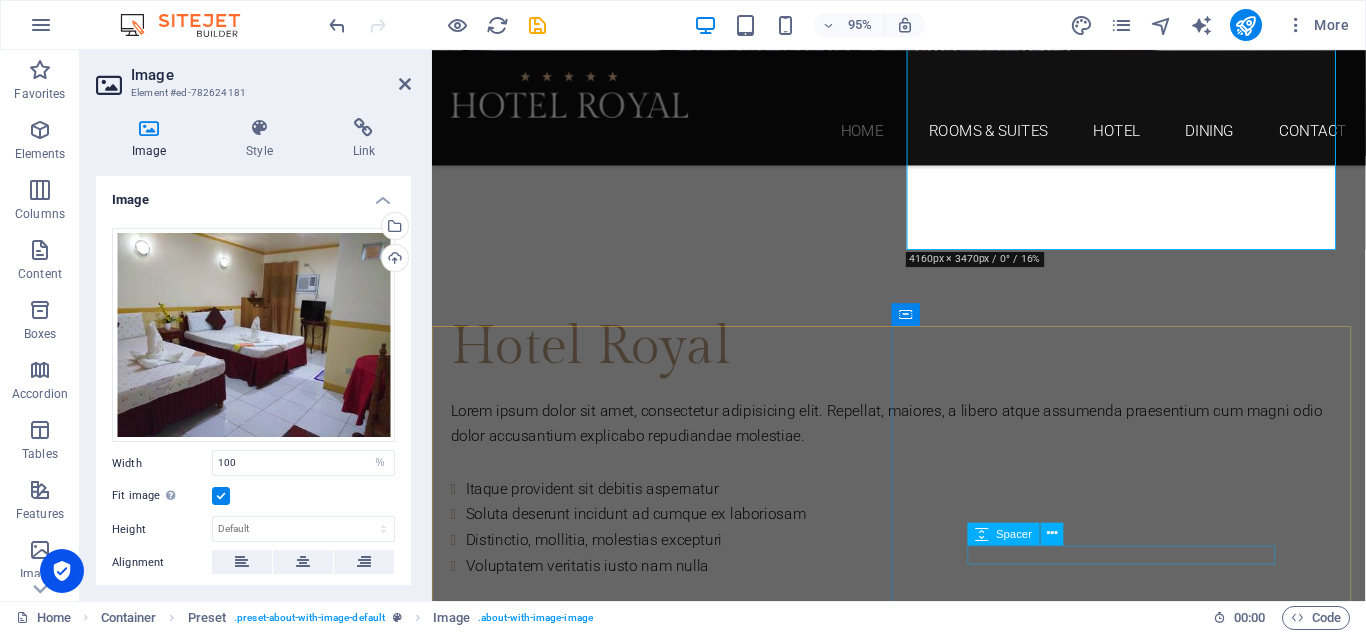 scroll, scrollTop: 700, scrollLeft: 0, axis: vertical 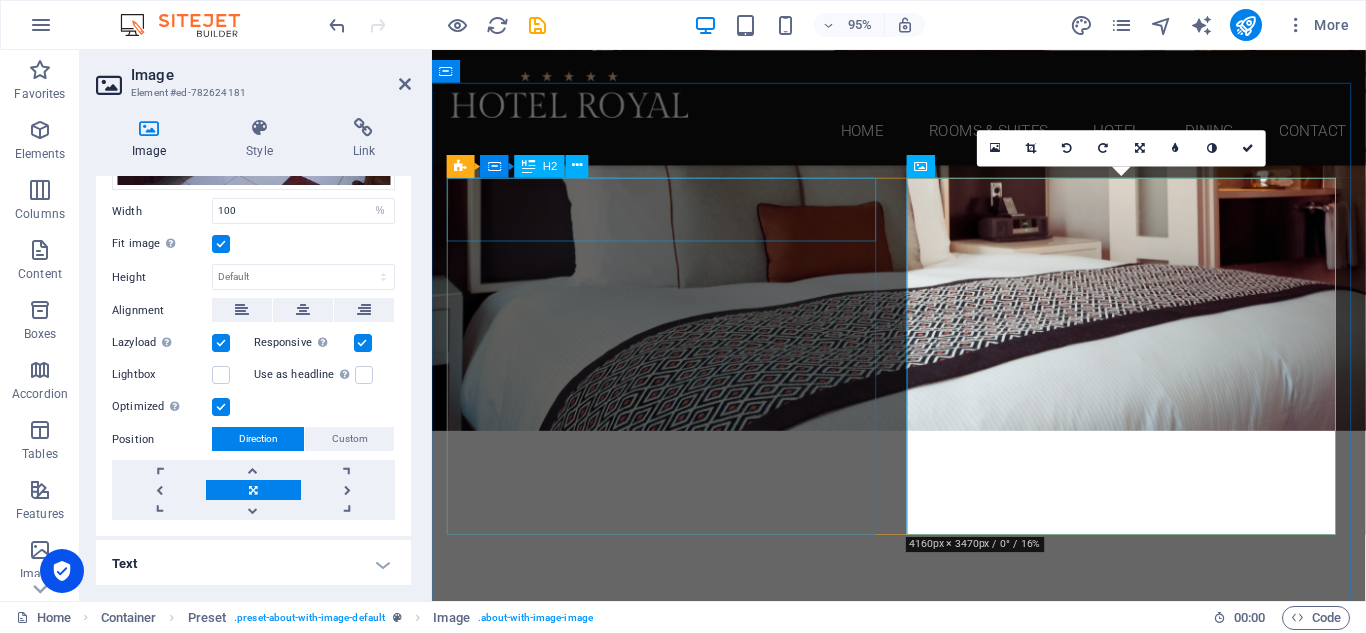 click on "Hotel Royal" at bounding box center (924, 662) 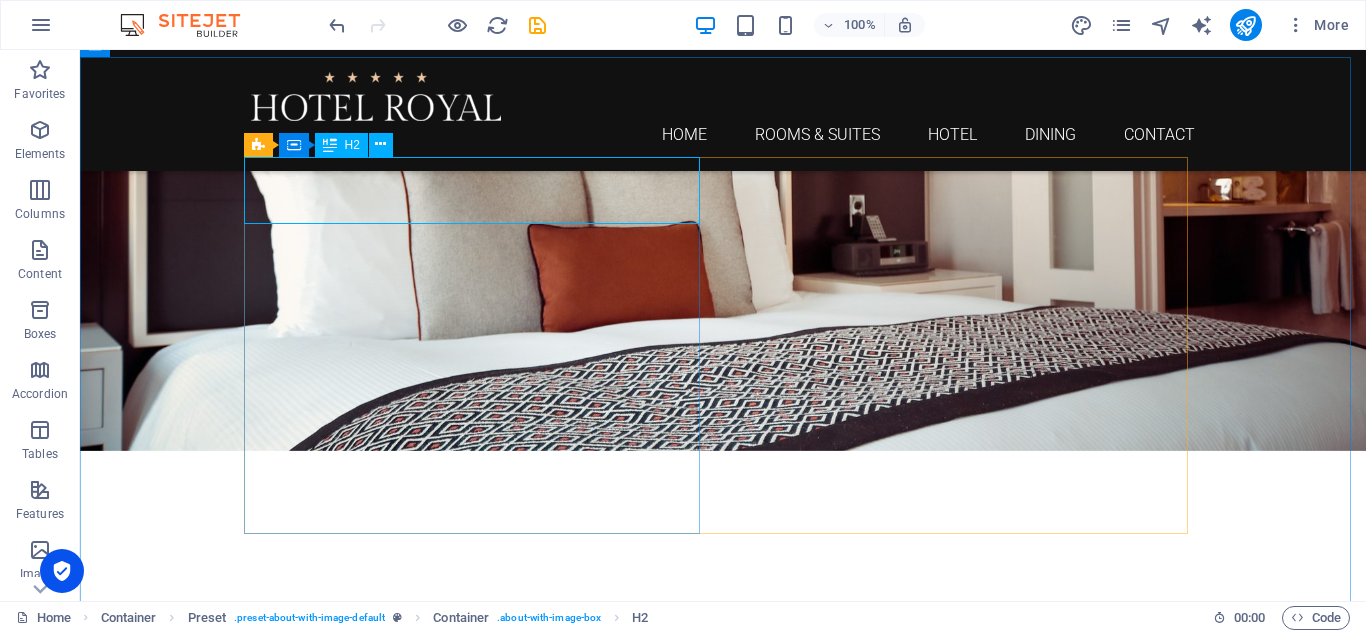 click on "H2" at bounding box center (352, 145) 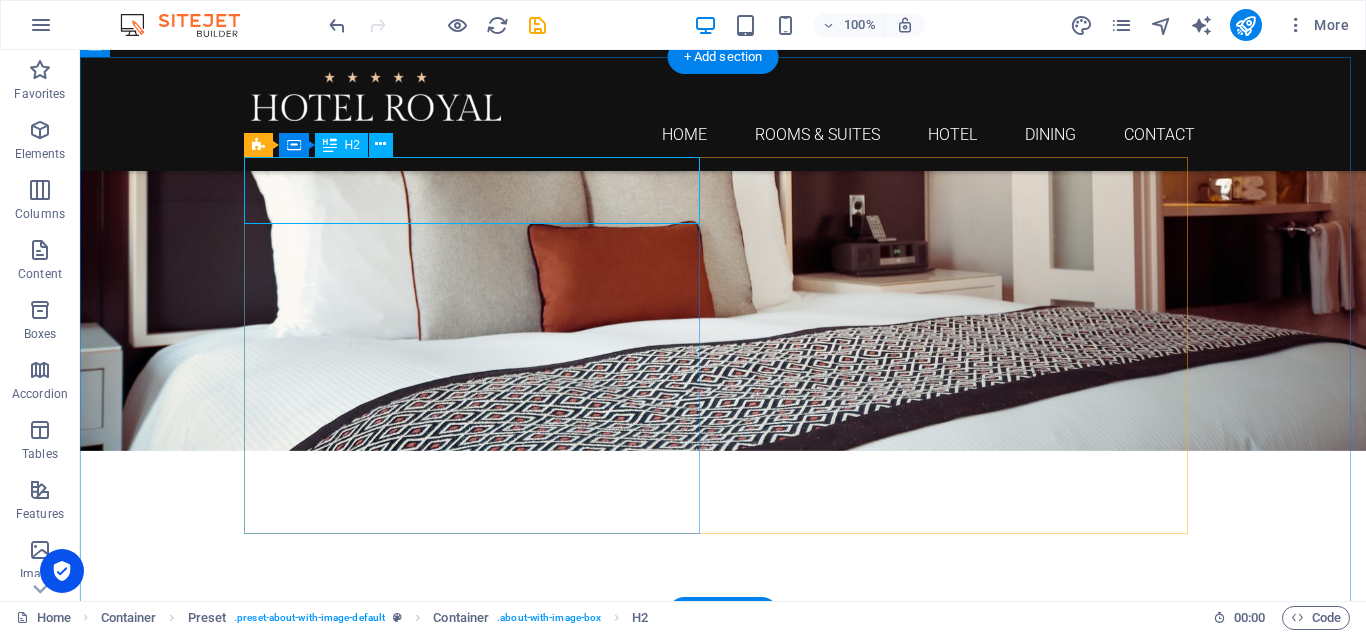 click on "Hotel Royal" at bounding box center [723, 662] 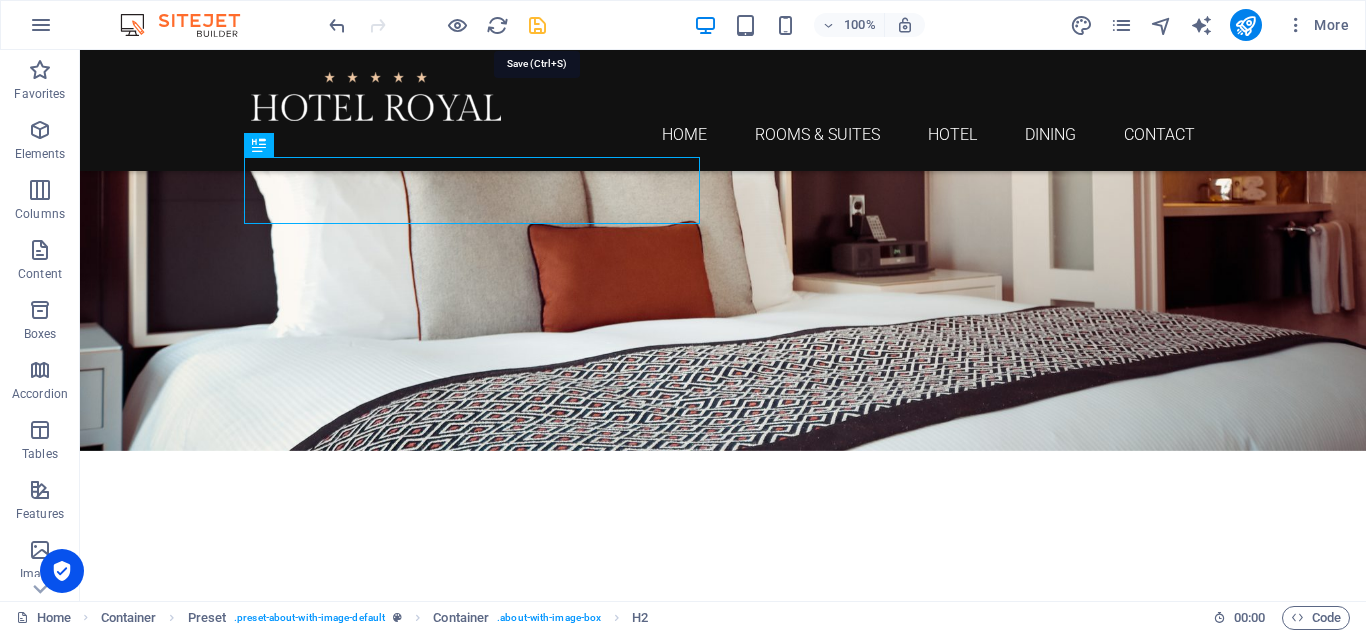 click at bounding box center (537, 25) 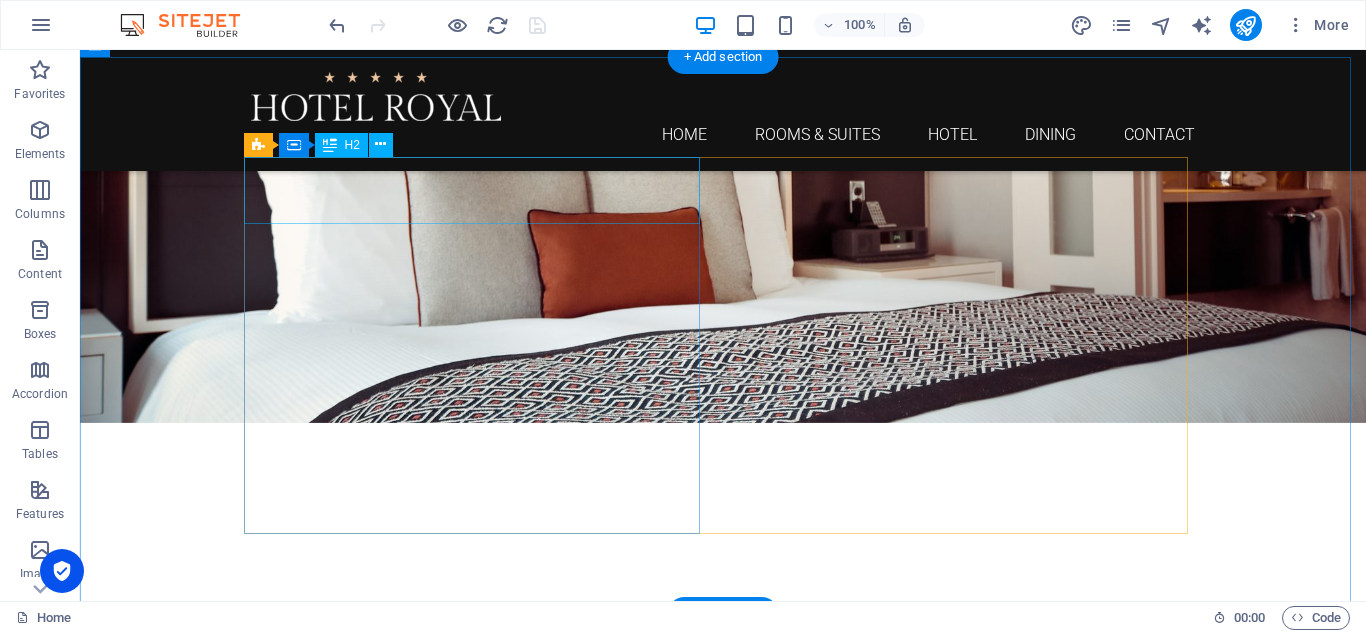 click on "Hotel Royal" at bounding box center (723, 634) 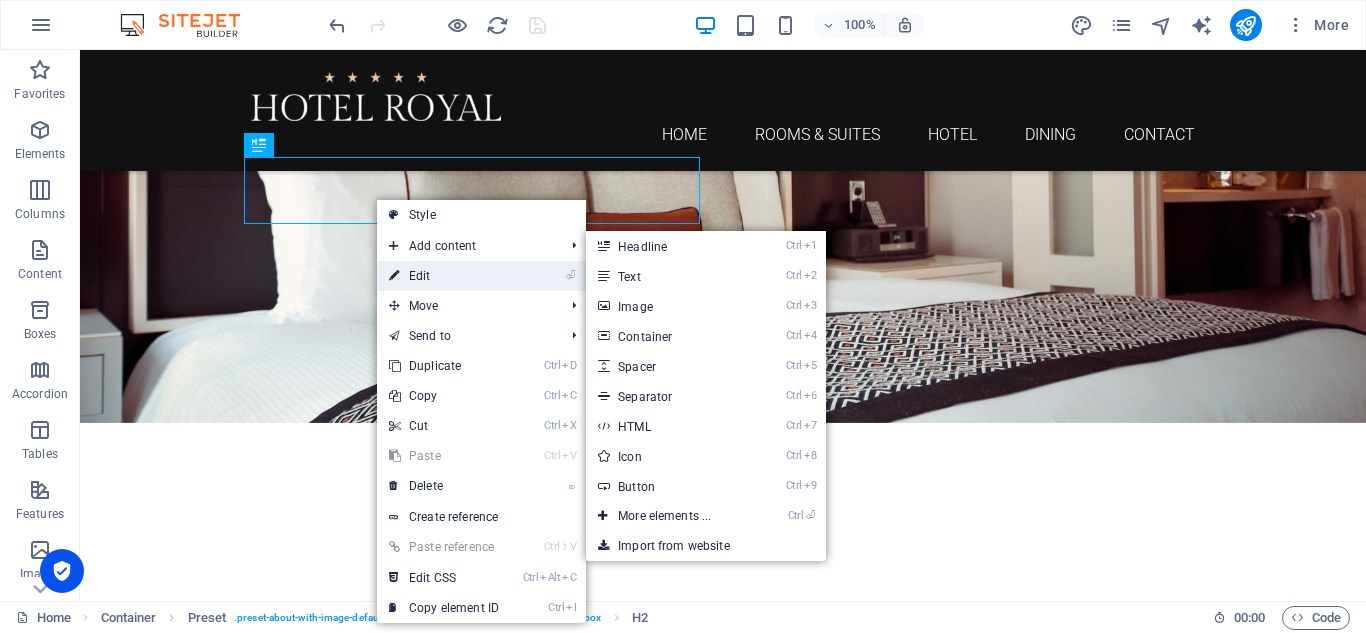 click on "⏎  Edit" at bounding box center (444, 276) 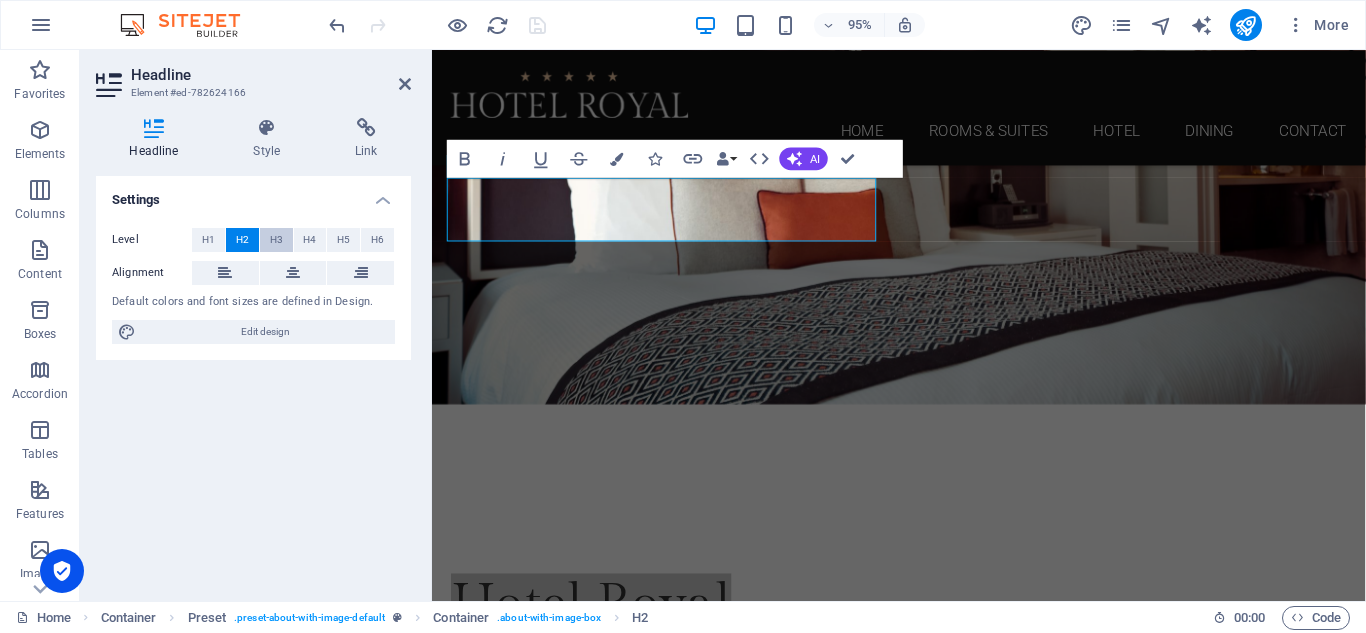 click on "H3" at bounding box center (276, 240) 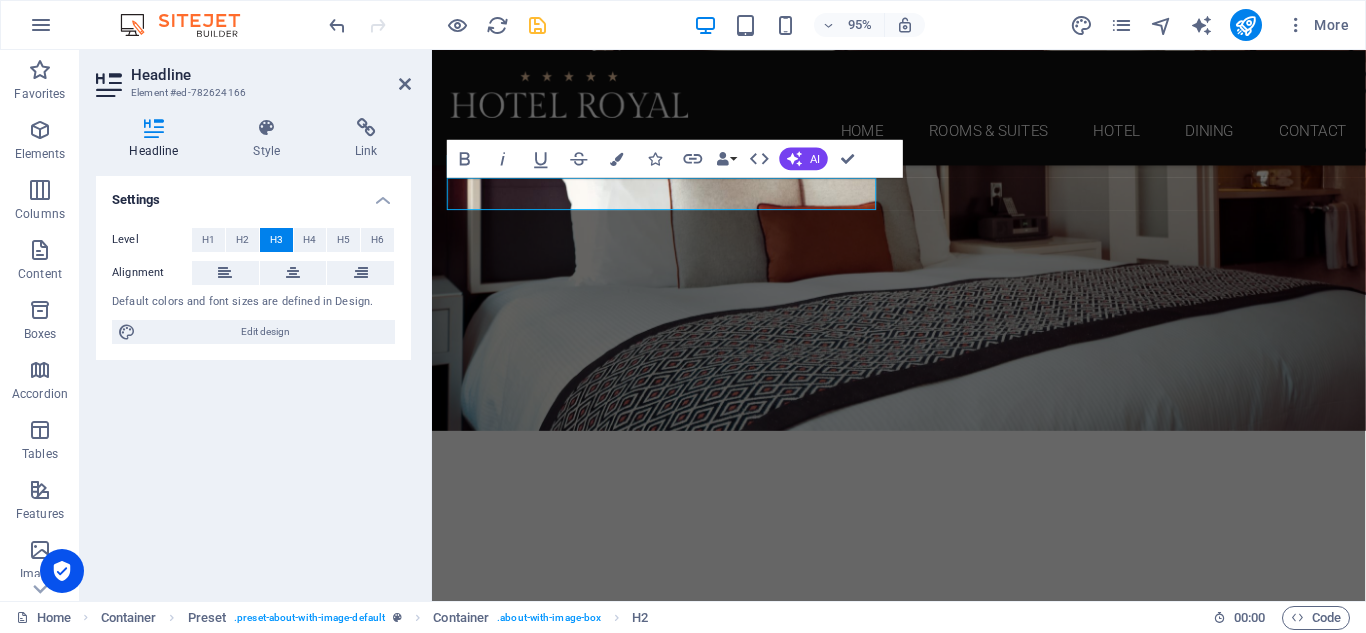 type 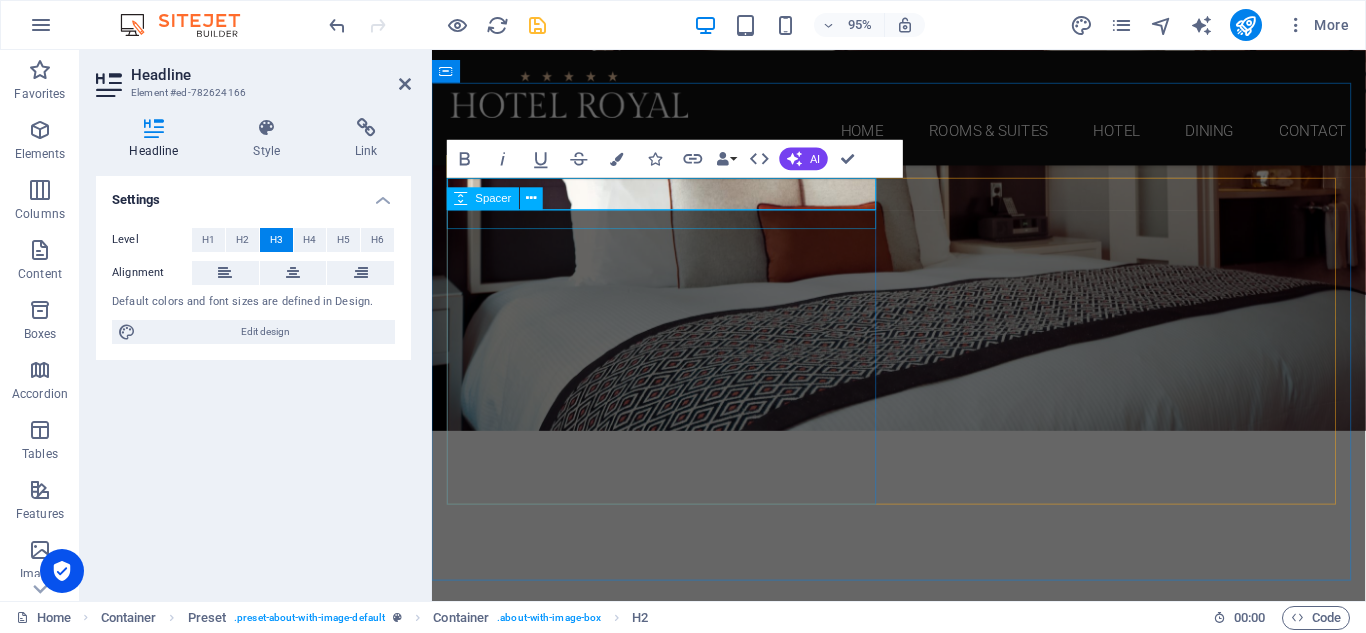 click at bounding box center (461, 198) 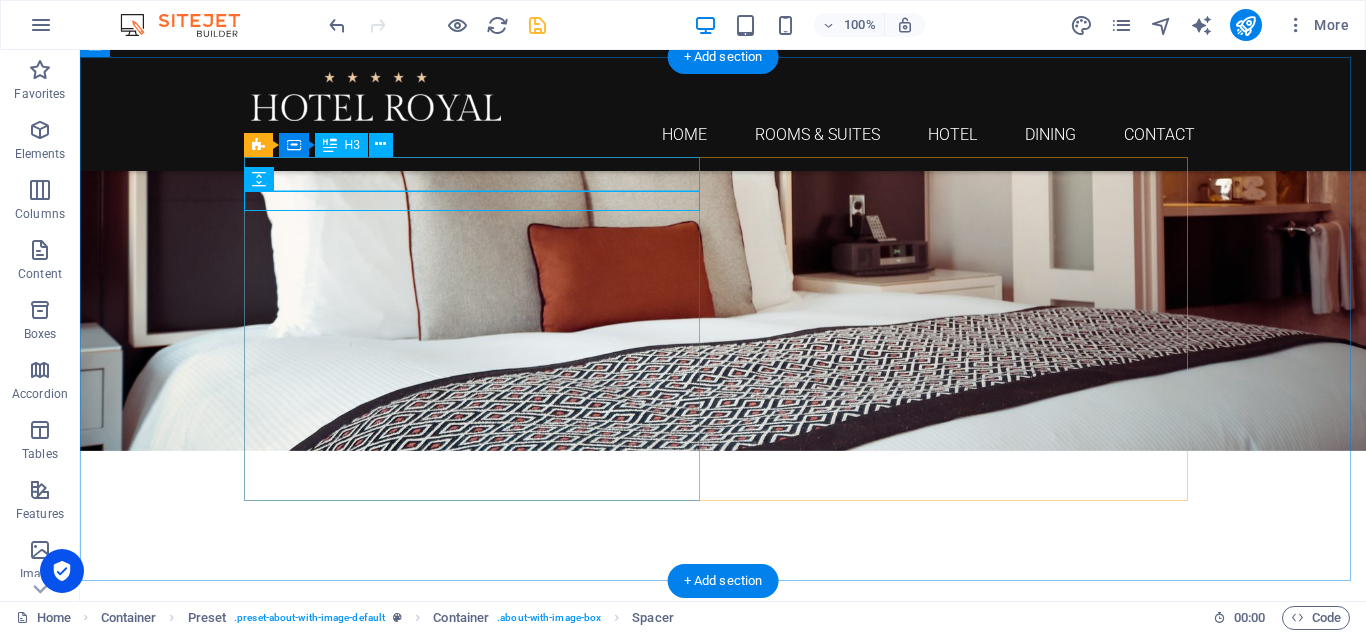 click on "Hotel Royal" at bounding box center [723, 646] 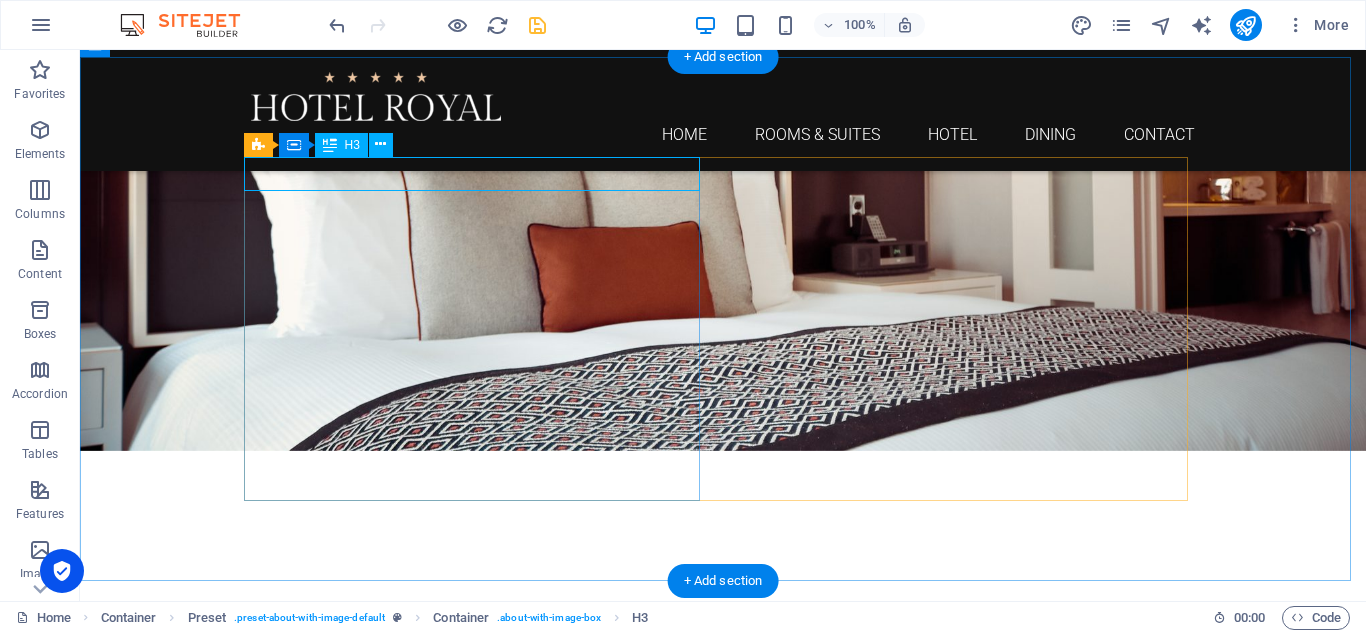 click on "Hotel Royal" at bounding box center (723, 646) 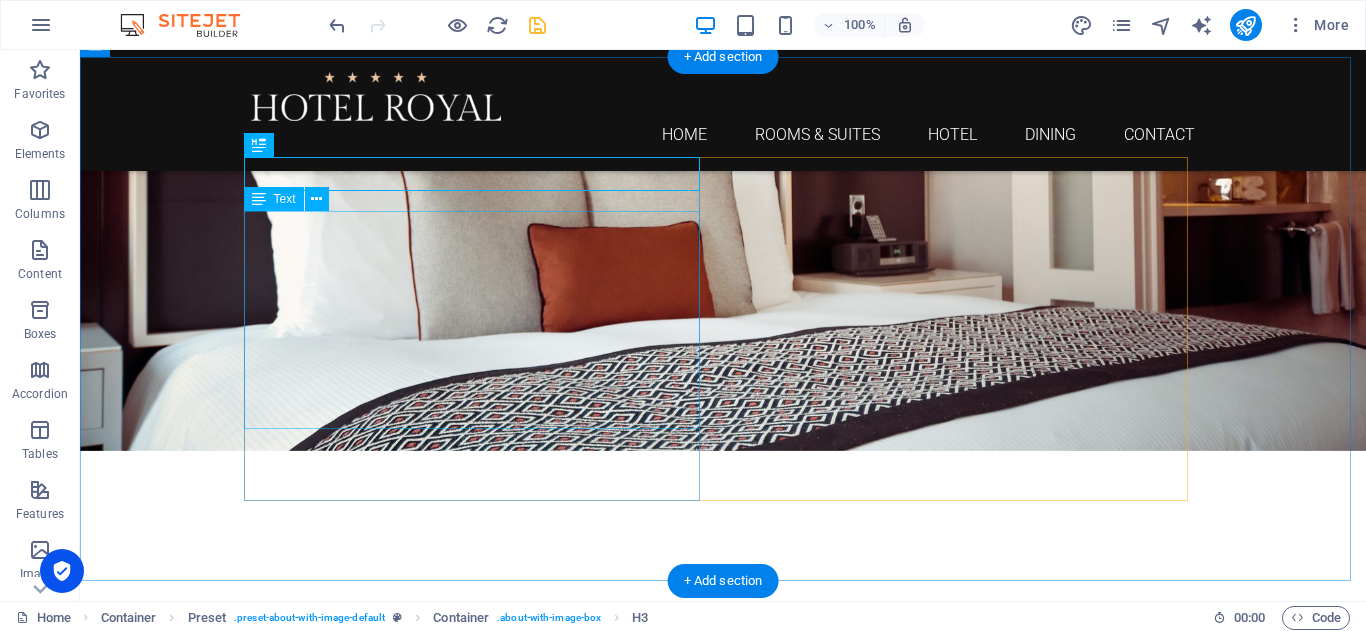 click on "Lorem ipsum dolor sit amet, consectetur adipisicing elit. Repellat, maiores, a libero atque assumenda praesentium cum magni odio dolor accusantium explicabo repudiandae molestiae. Itaque provident sit debitis aspernatur  Soluta deserunt incidunt ad cumque ex laboriosam Distinctio, mollitia, molestias excepturi Voluptatem veritatis iusto nam nulla" at bounding box center (723, 779) 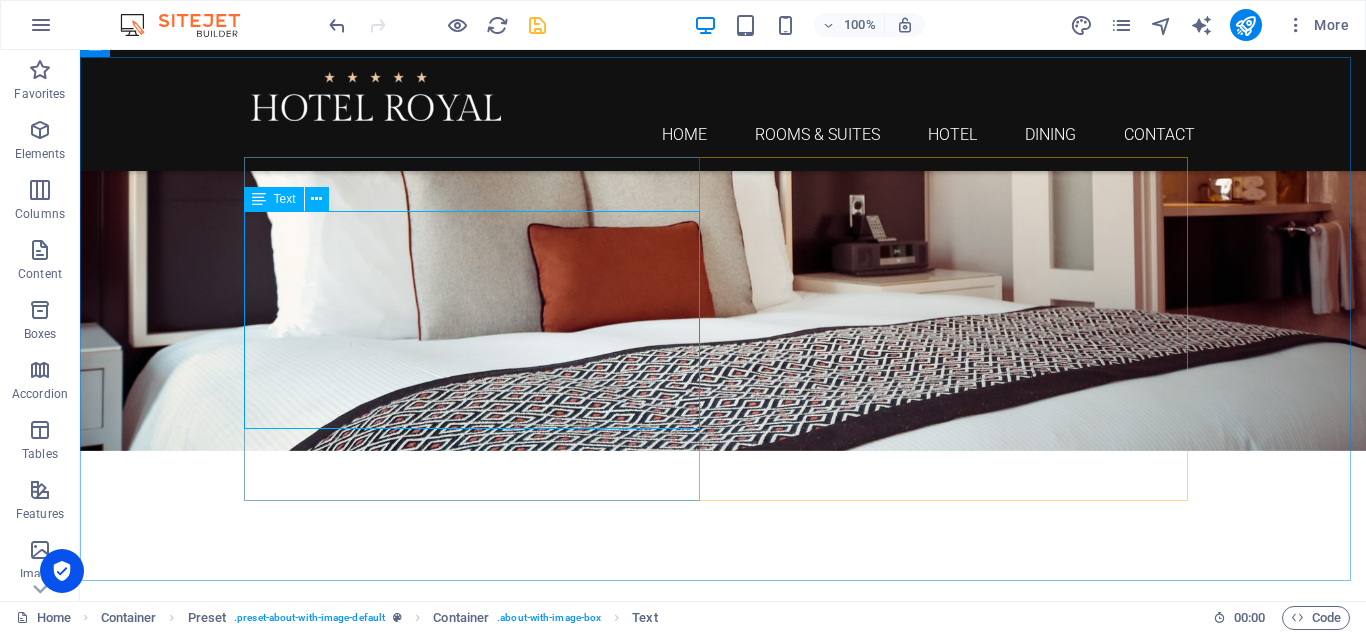 click on "Text" at bounding box center (285, 199) 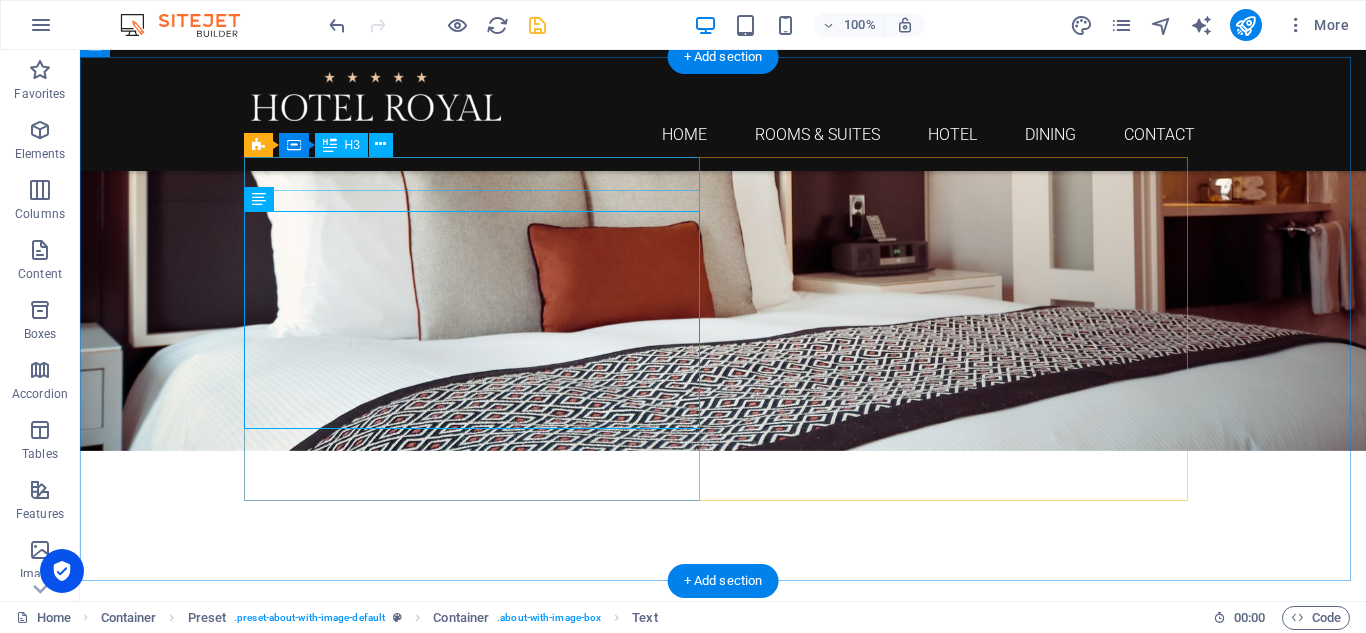 click on "Hotel Royal" at bounding box center [723, 646] 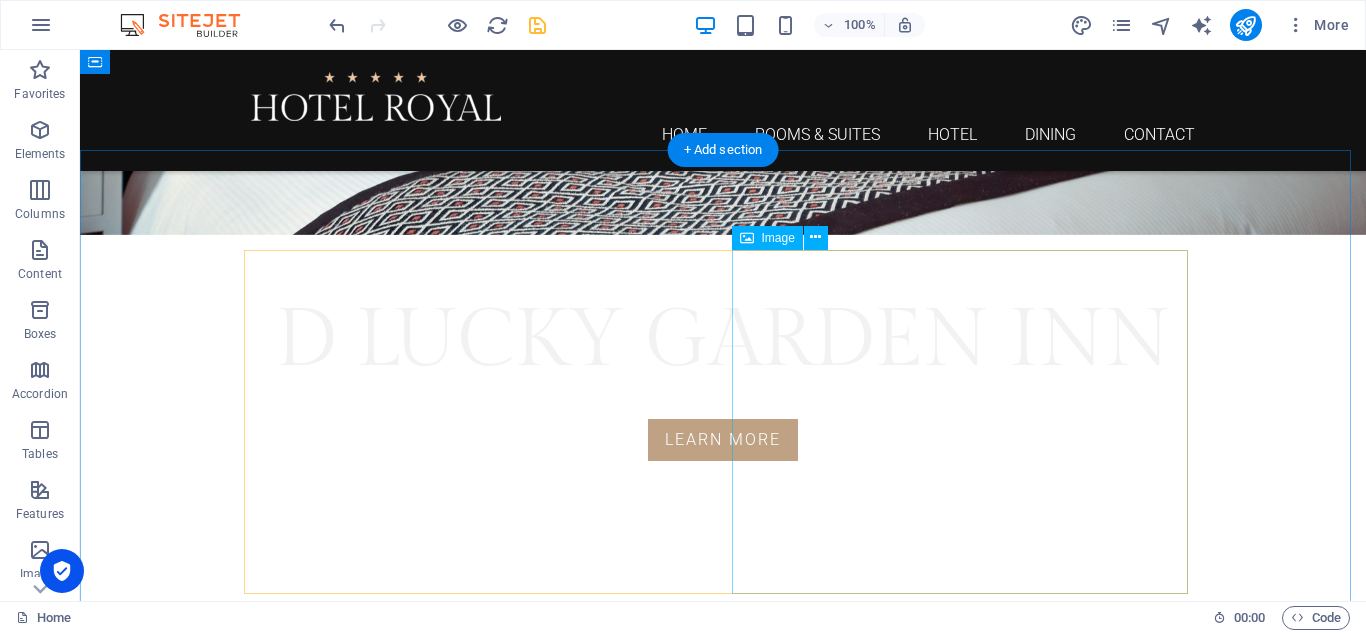 scroll, scrollTop: 400, scrollLeft: 0, axis: vertical 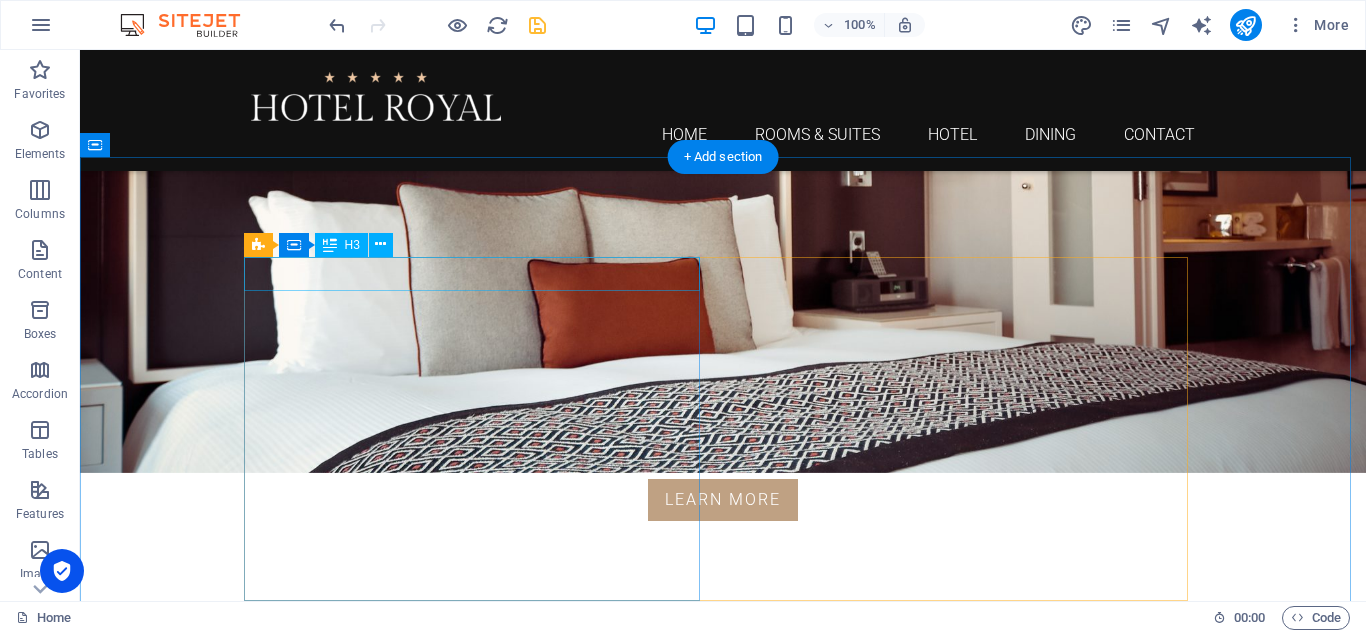 click on "Hotel Royal" at bounding box center [723, 718] 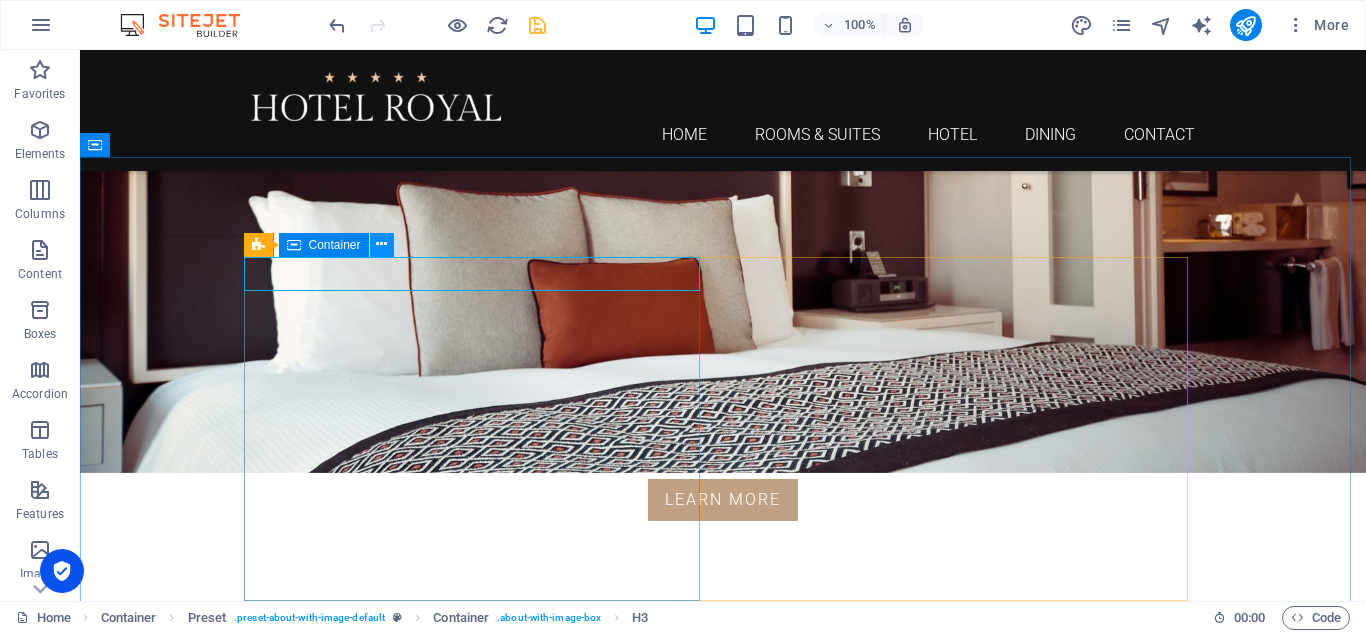 click at bounding box center (381, 244) 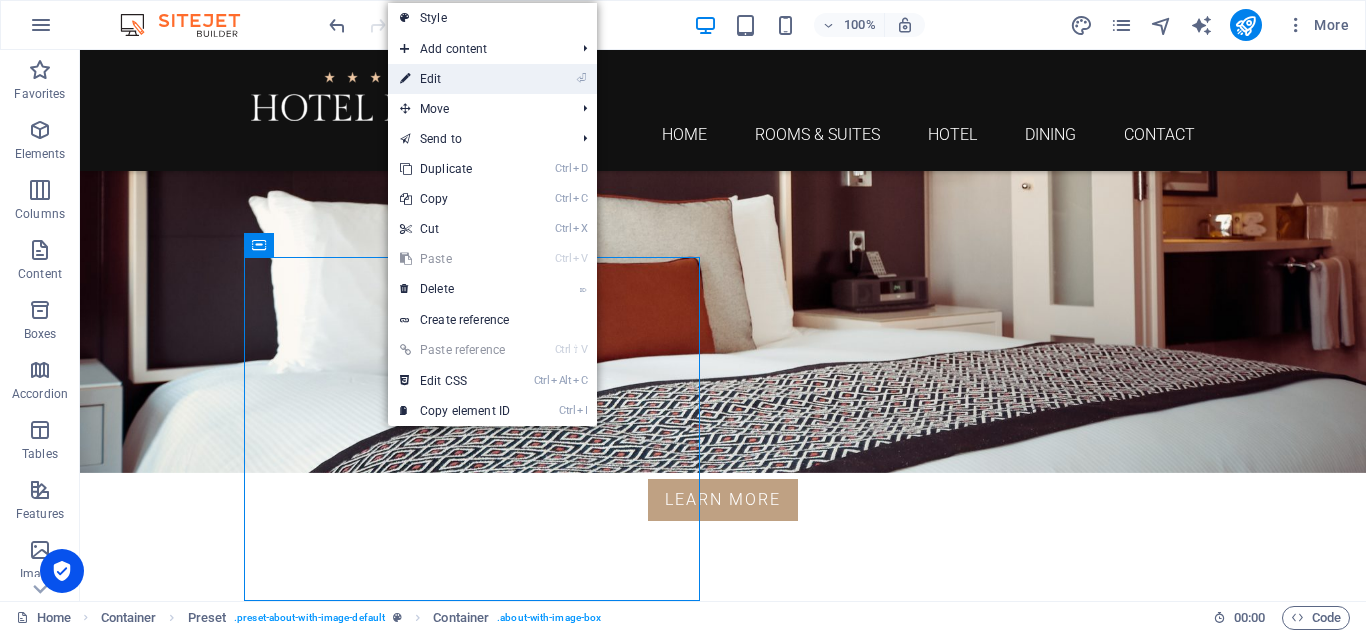 click on "⏎  Edit" at bounding box center (455, 79) 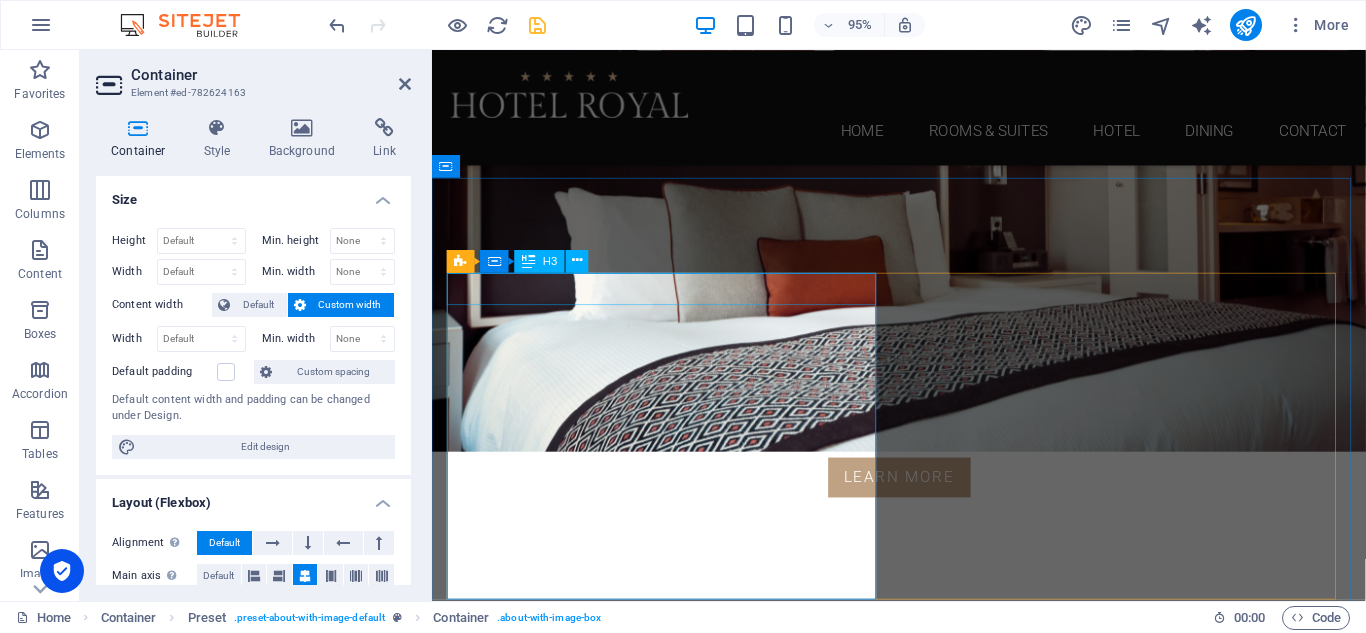 click on "Hotel Royal" at bounding box center [924, 718] 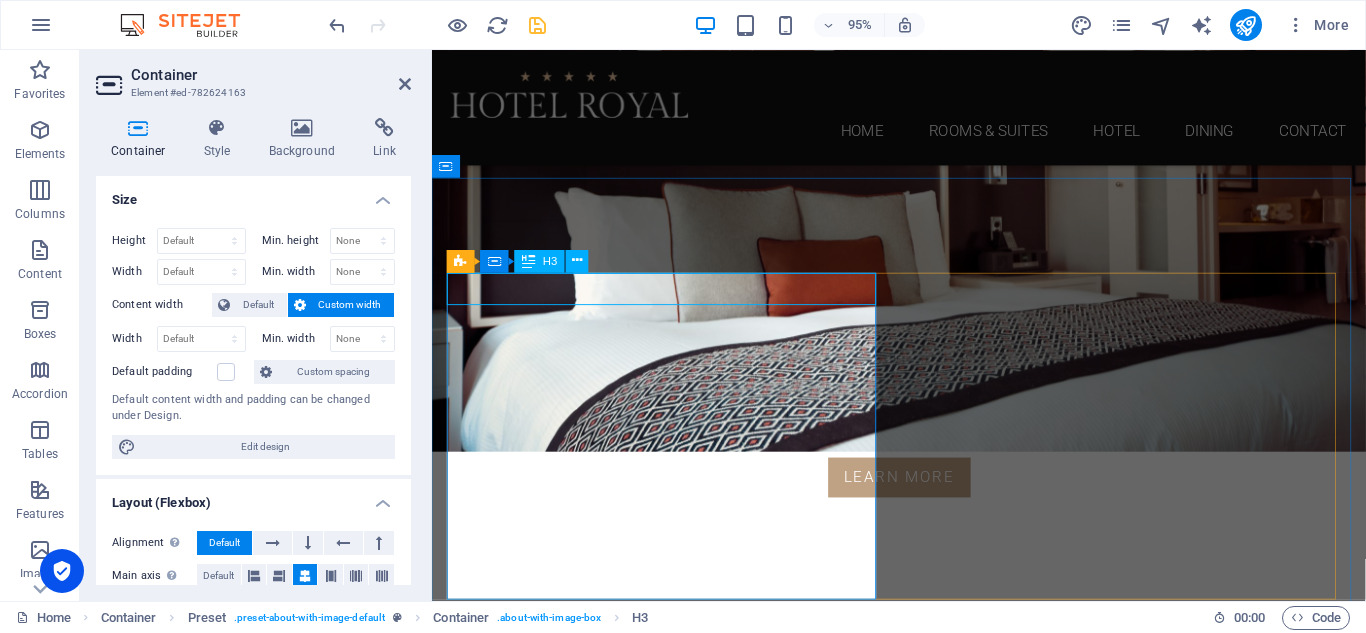 click on "Hotel Royal" at bounding box center (924, 718) 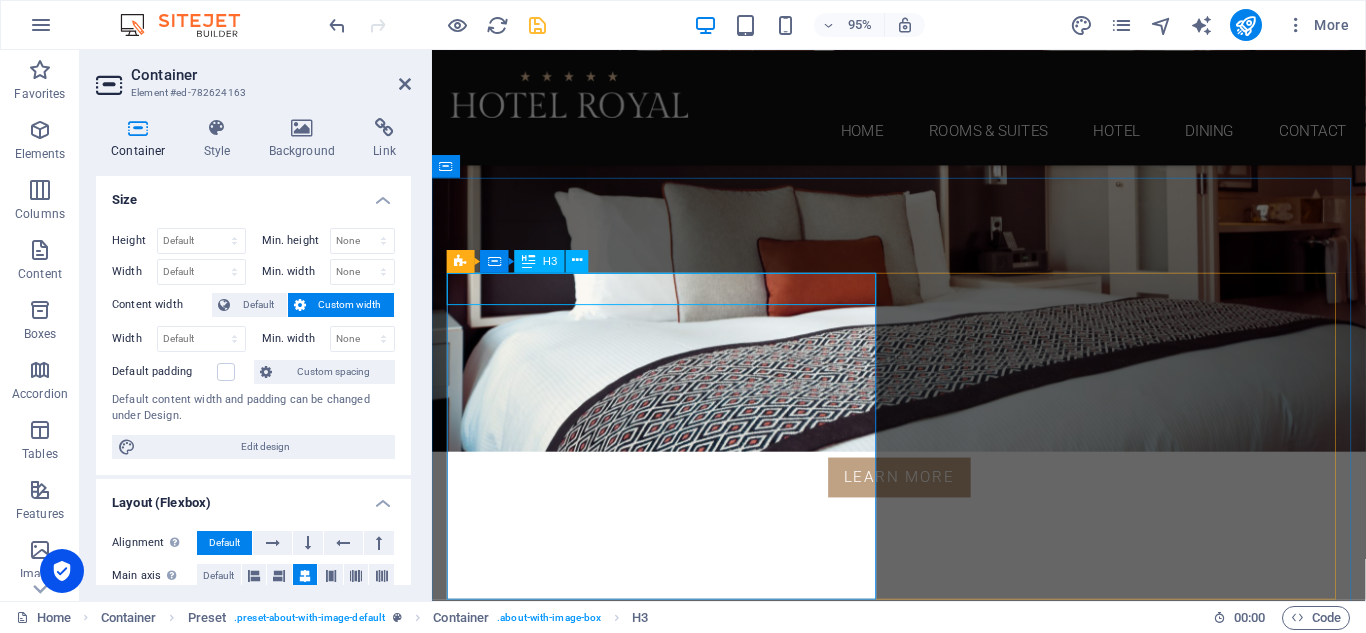 click on "Hotel Royal" at bounding box center [924, 718] 